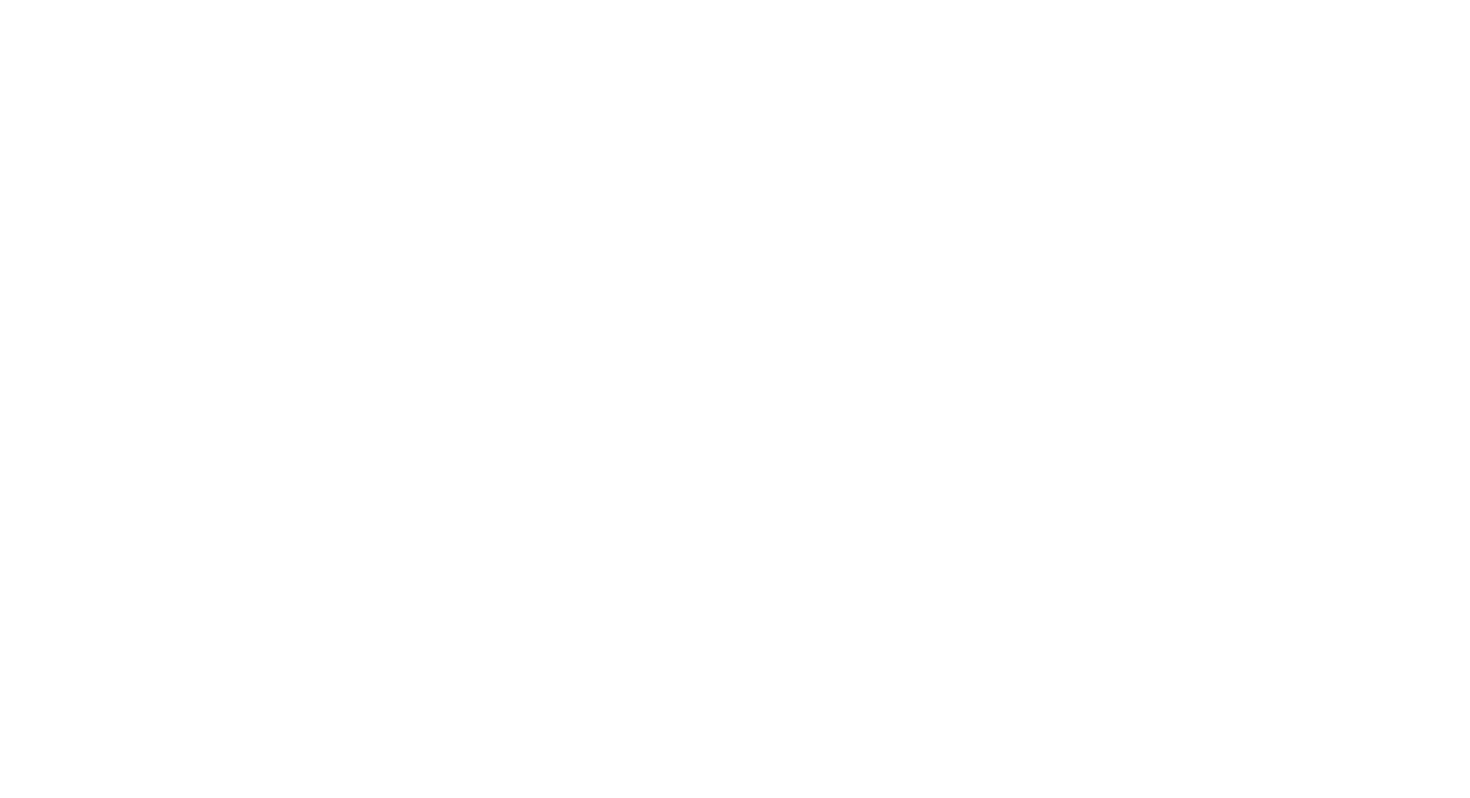 scroll, scrollTop: 0, scrollLeft: 0, axis: both 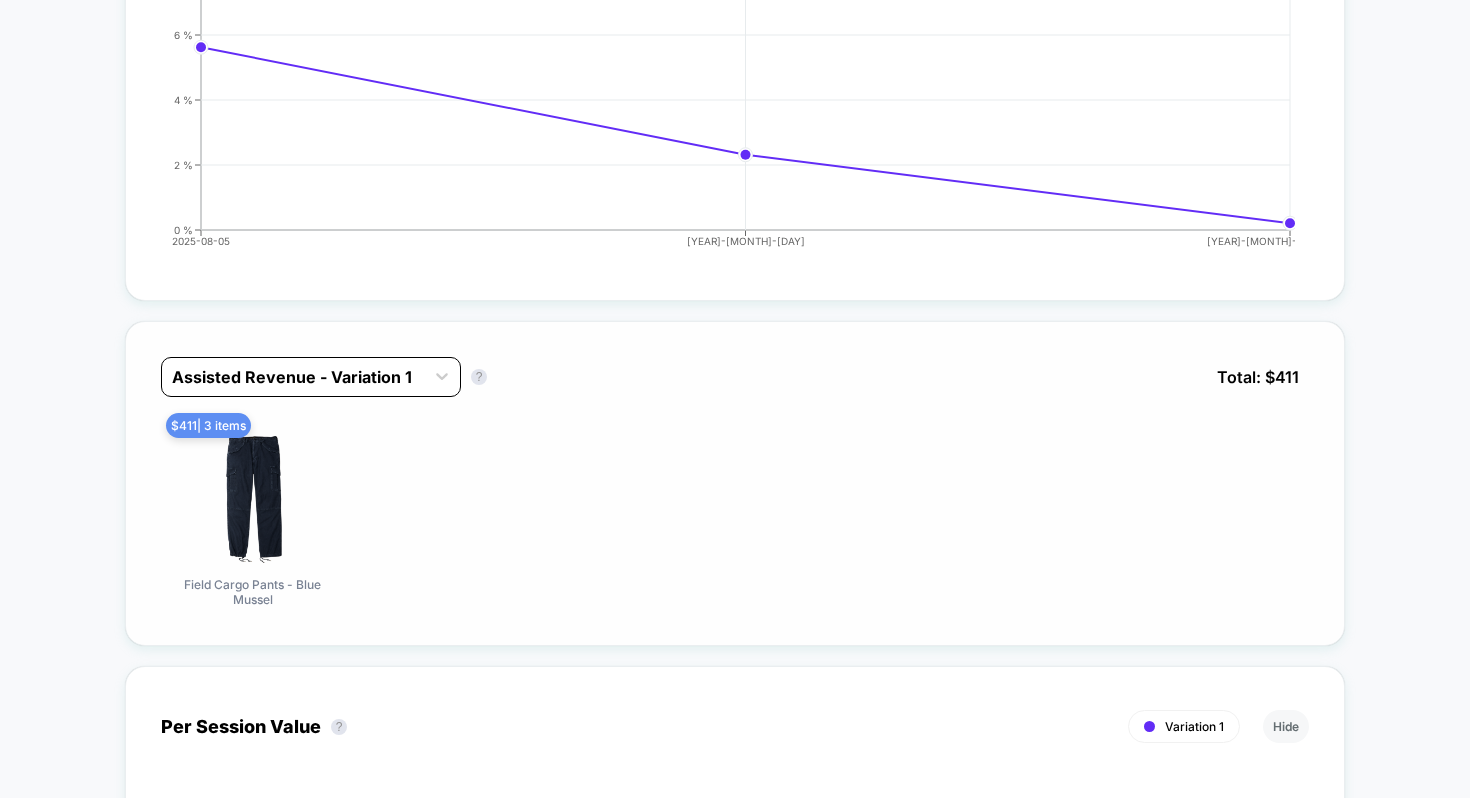 click at bounding box center [293, 377] 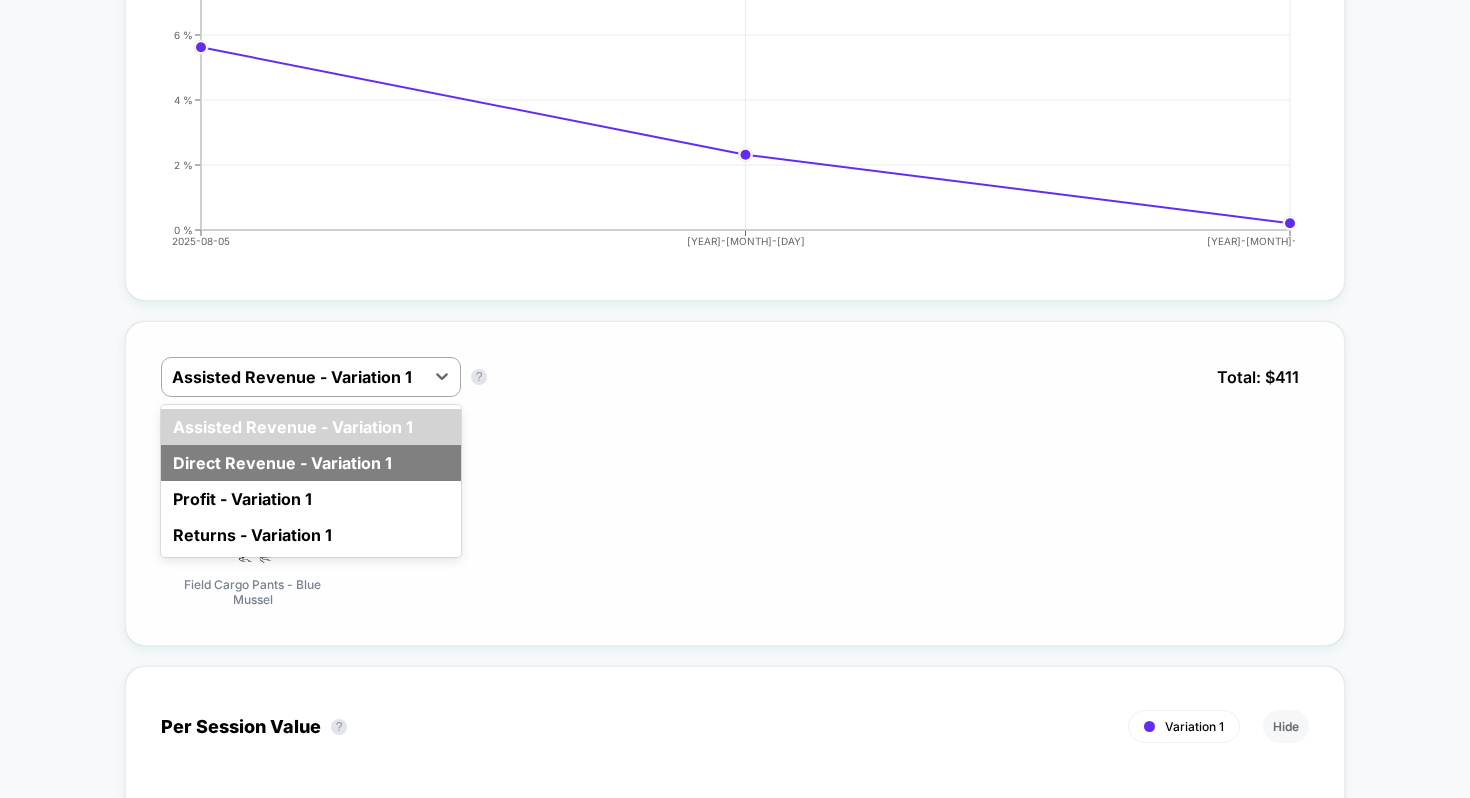 click on "Direct Revenue  - Variation 1" at bounding box center (311, 463) 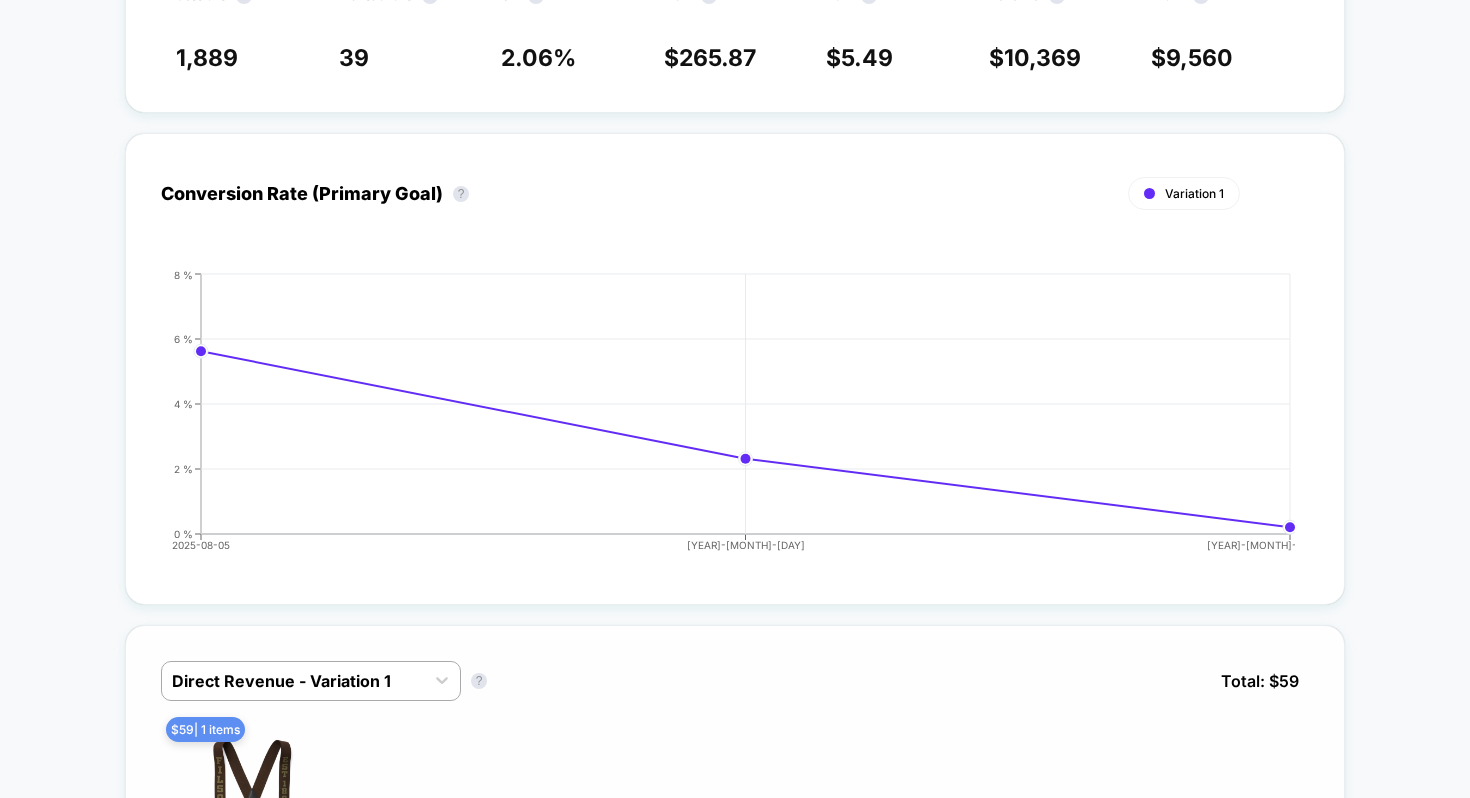 scroll, scrollTop: 0, scrollLeft: 0, axis: both 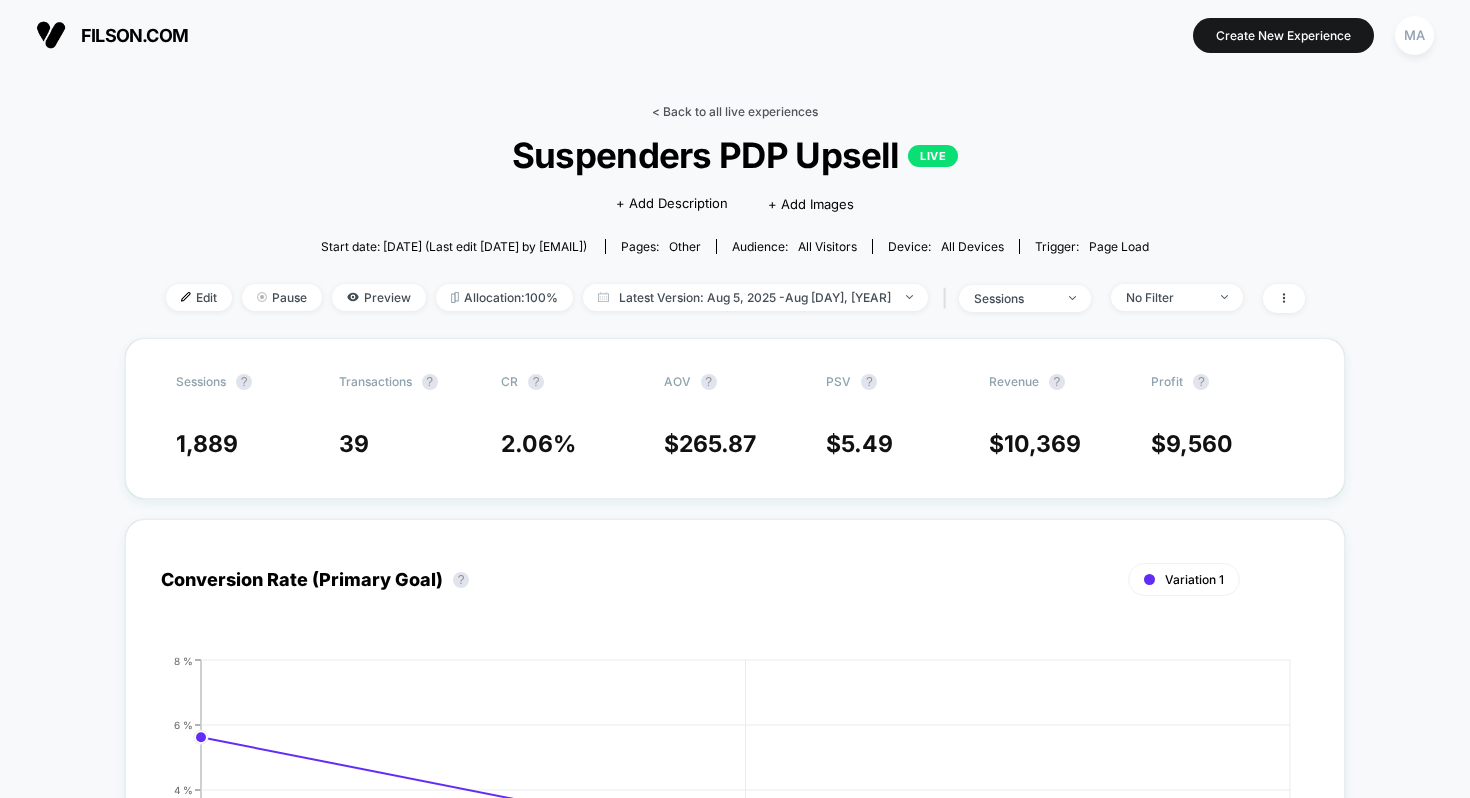 click on "< Back to all live experiences" at bounding box center (735, 111) 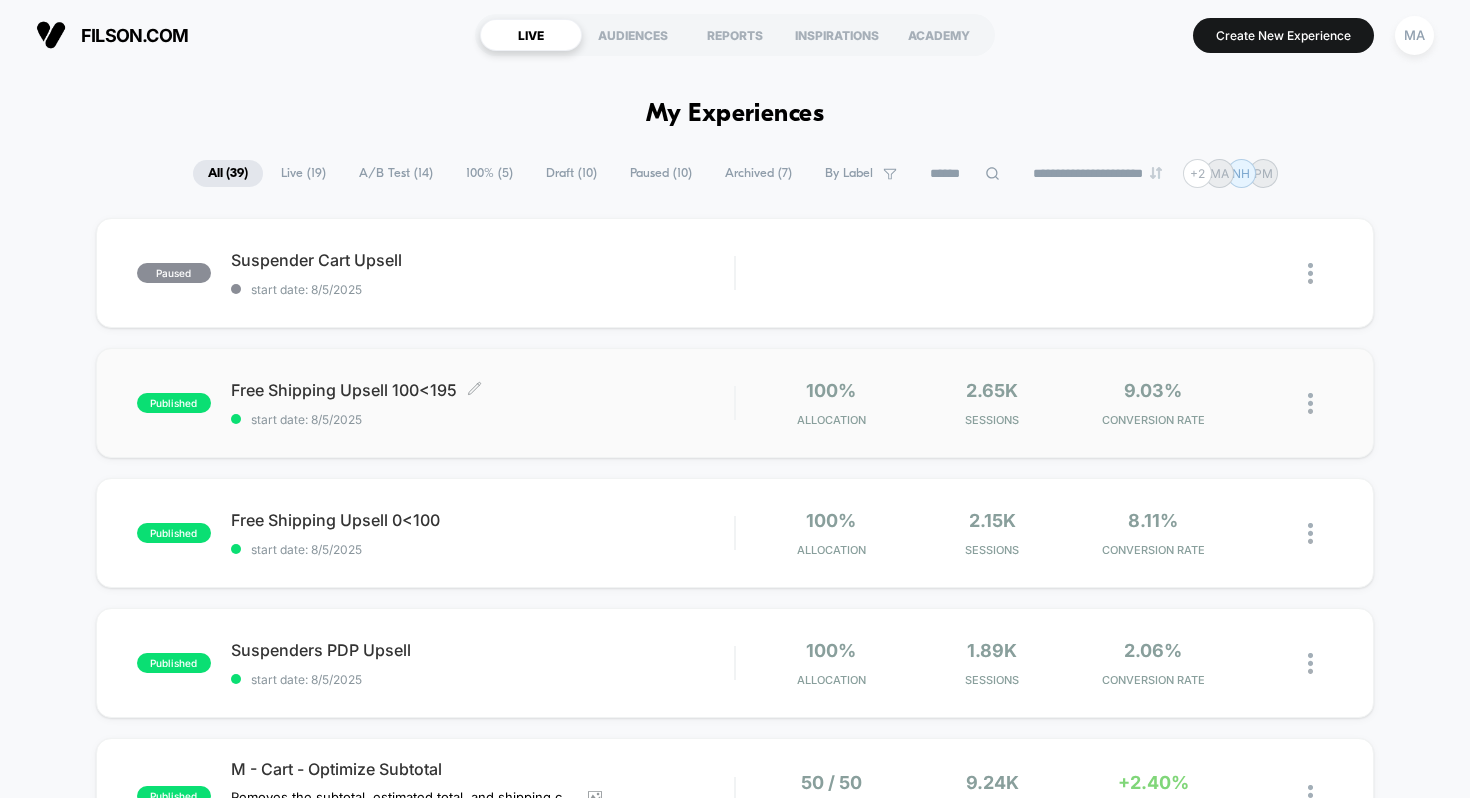 click on "Free Shipping Upsell 100<195 Click to edit experience details Click to edit experience details start date: [DATE]" at bounding box center [483, 403] 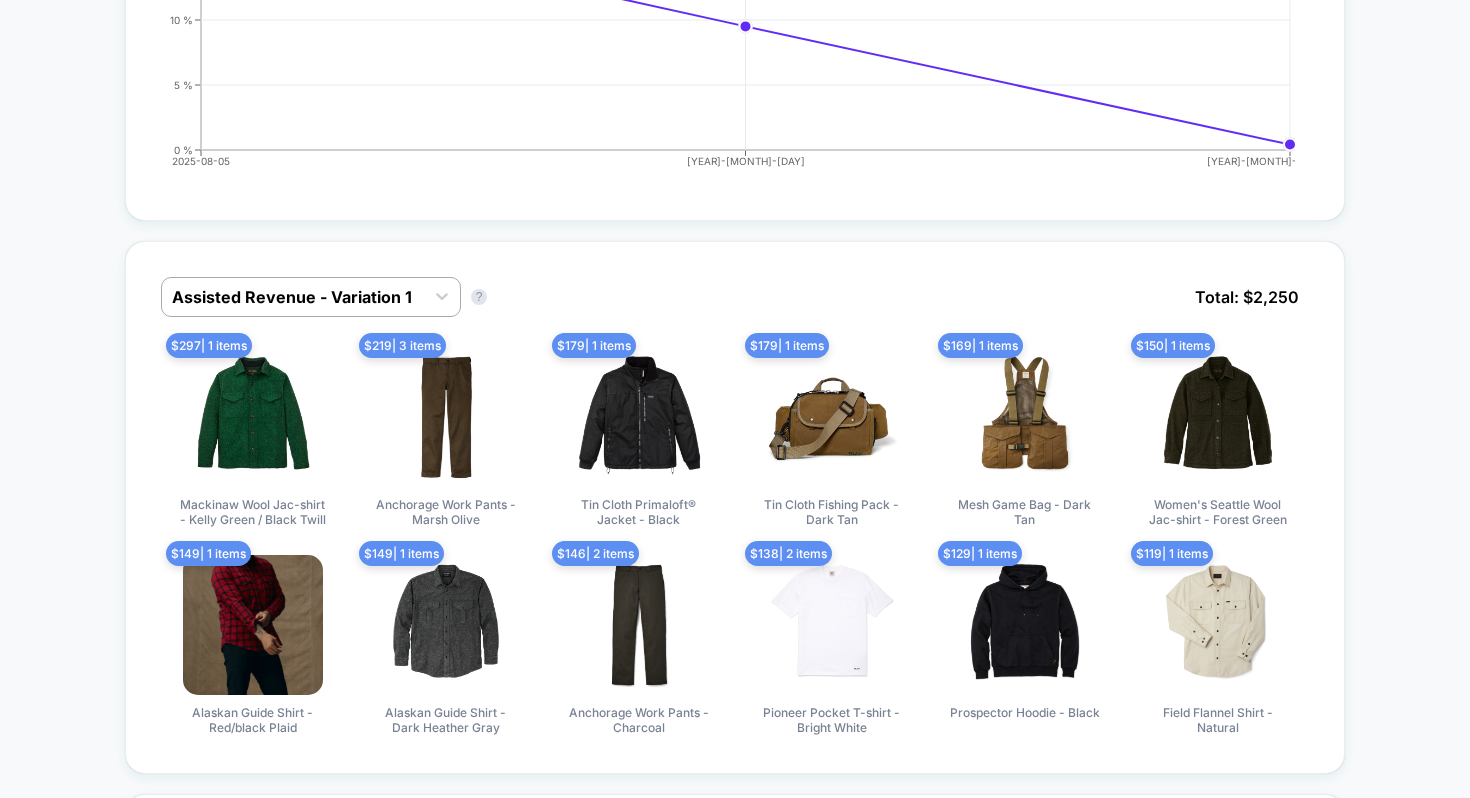 scroll, scrollTop: 772, scrollLeft: 0, axis: vertical 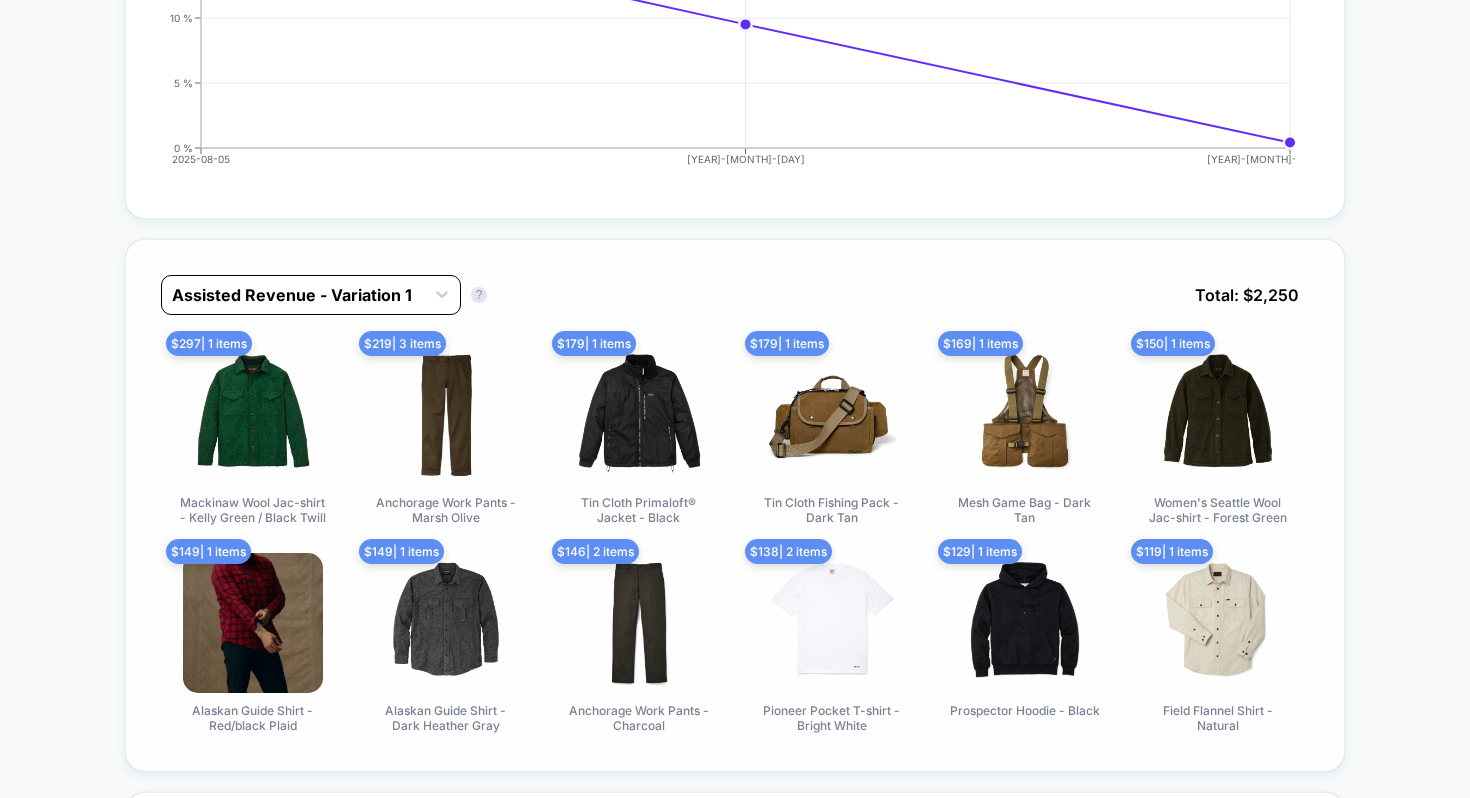 click at bounding box center (293, 295) 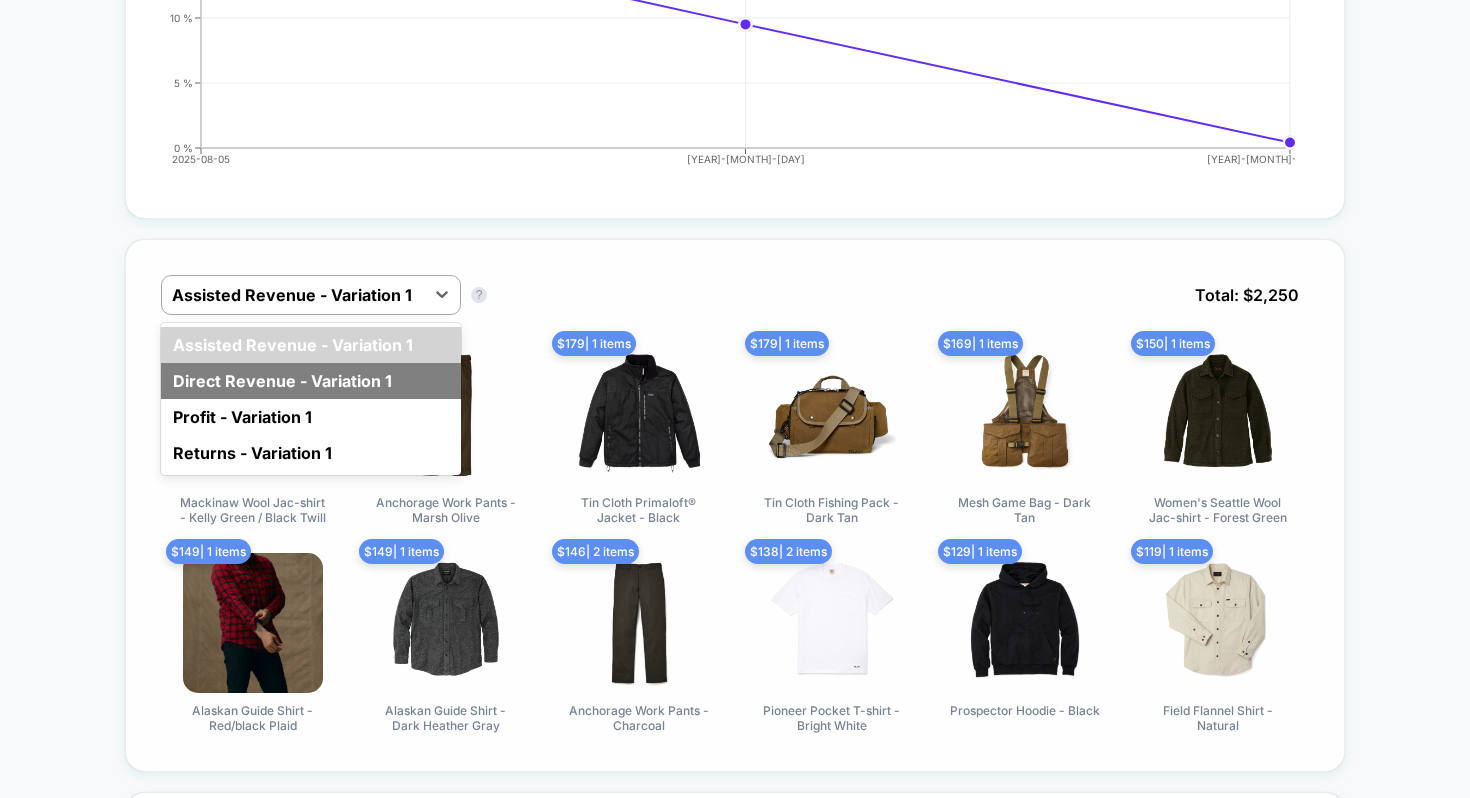 click on "Direct Revenue  - Variation 1" at bounding box center [311, 381] 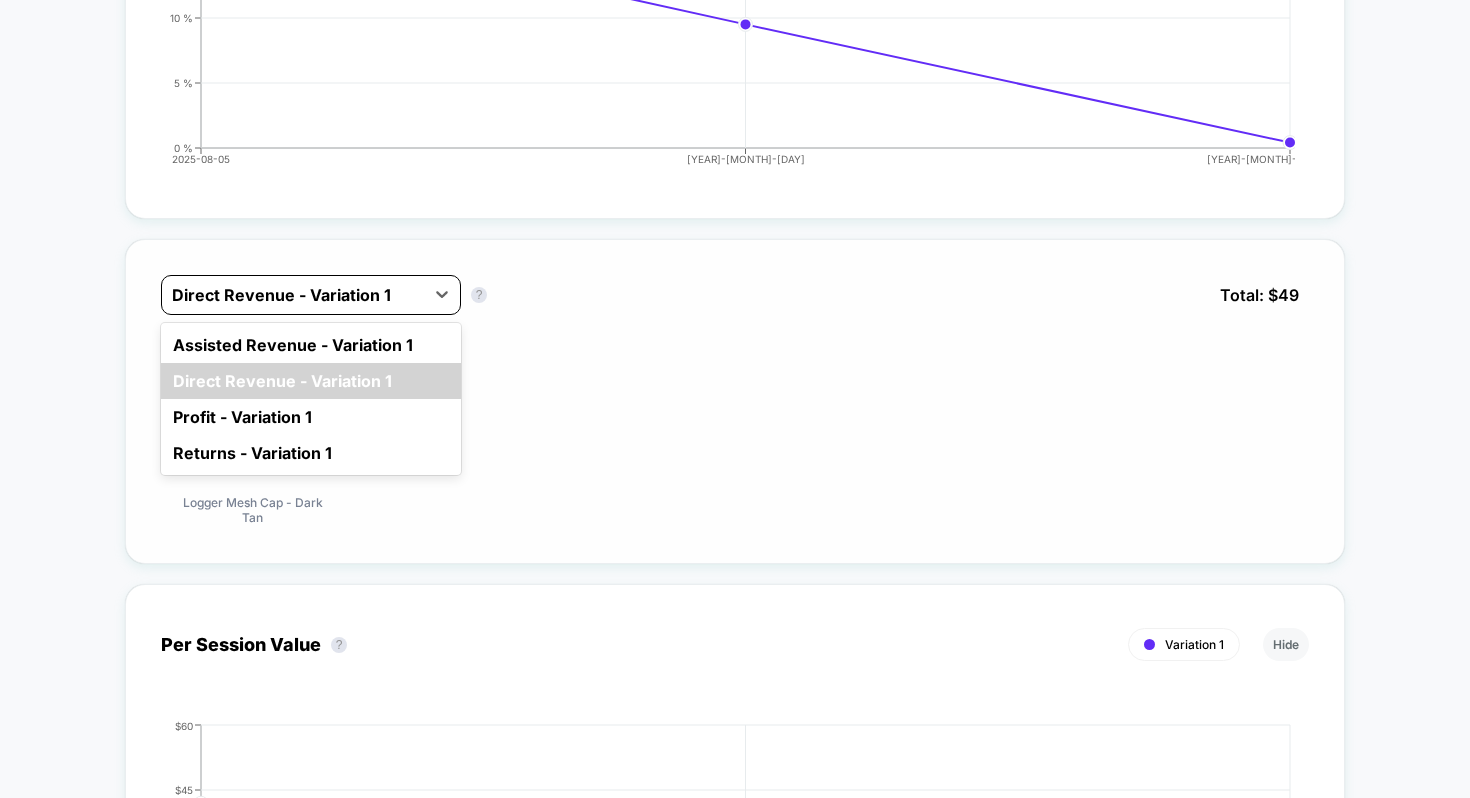 click on "Direct Revenue  - Variation 1" at bounding box center [293, 295] 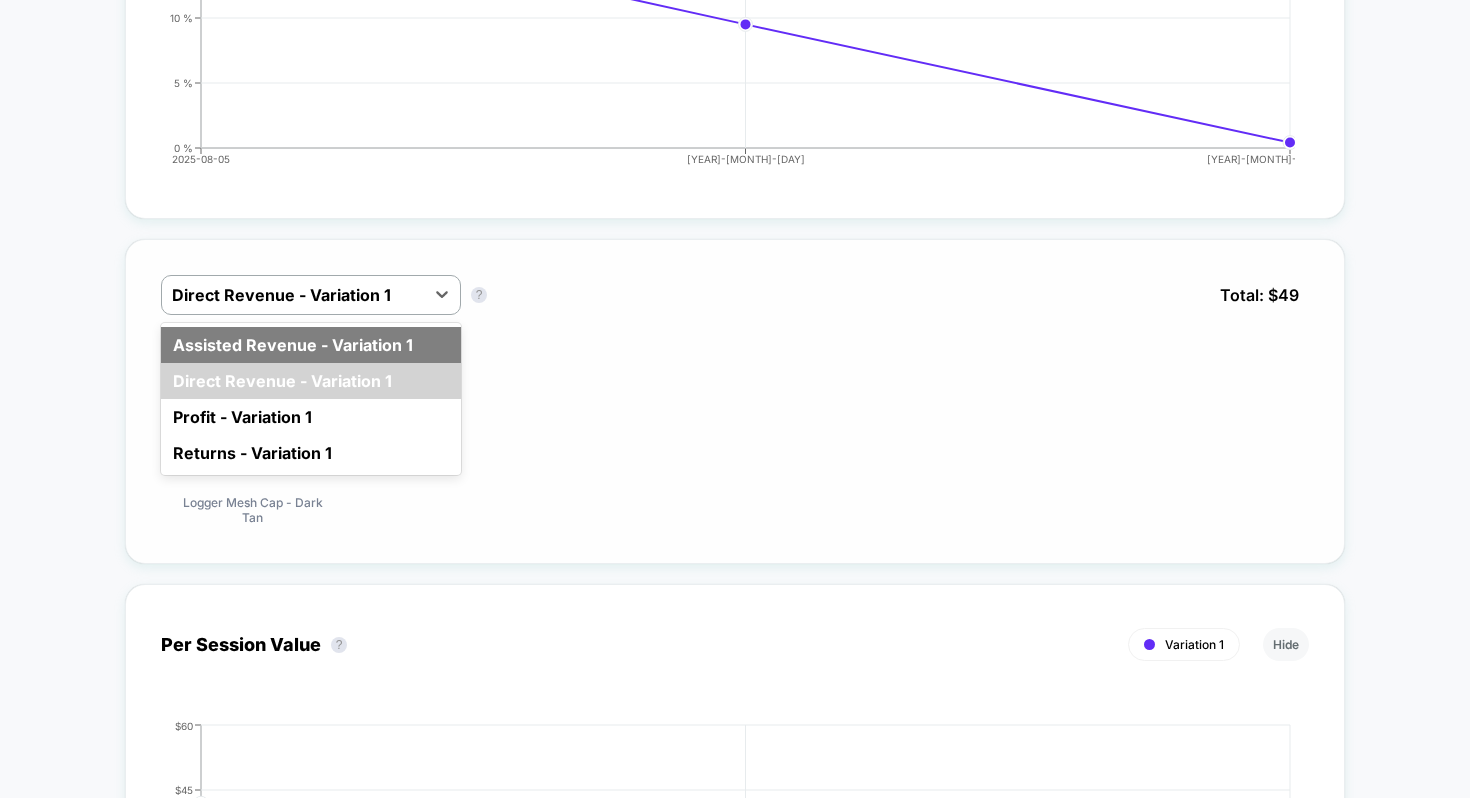 click on "Assisted Revenue  - Variation 1" at bounding box center (311, 345) 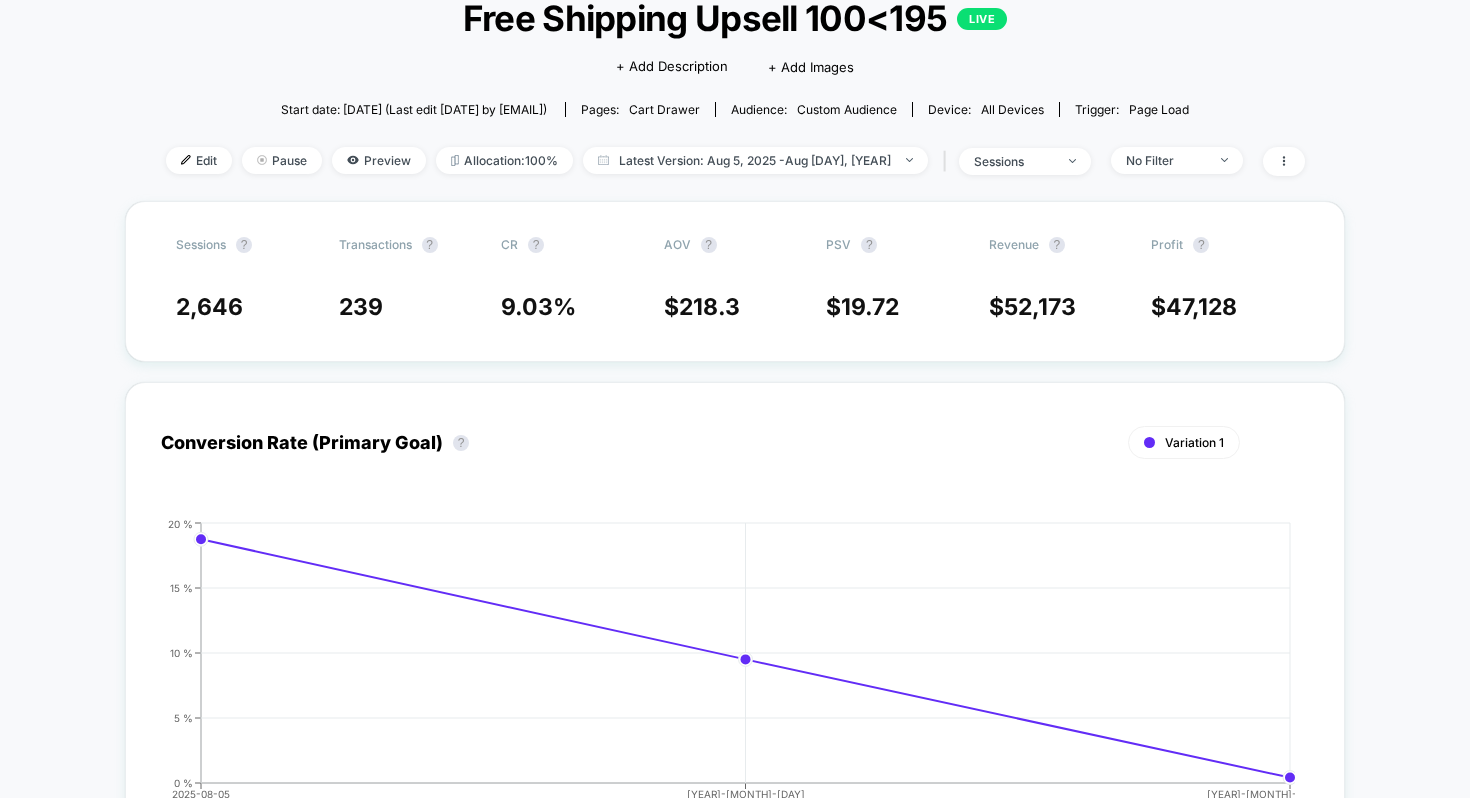 scroll, scrollTop: 0, scrollLeft: 0, axis: both 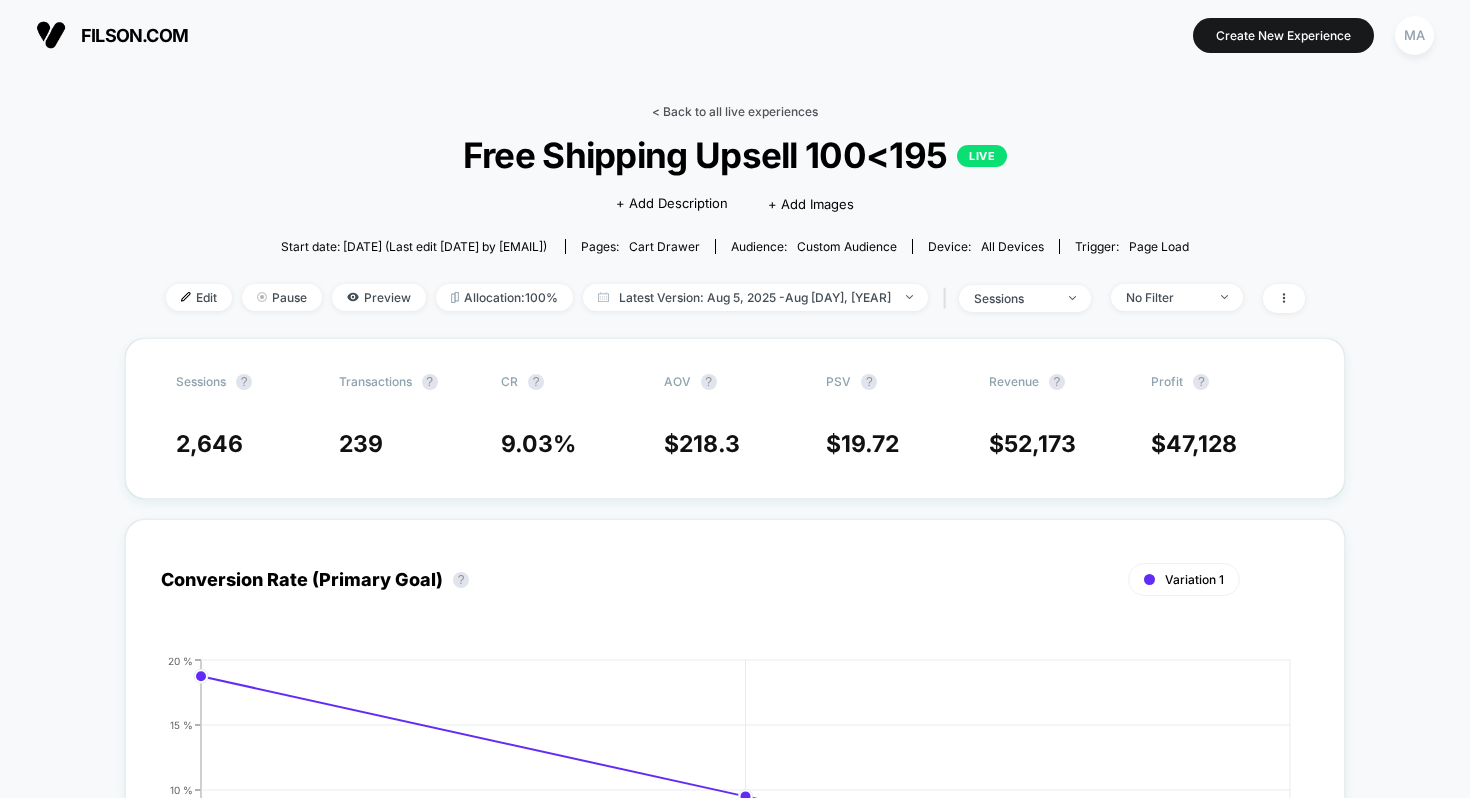 click on "< Back to all live experiences" at bounding box center [735, 111] 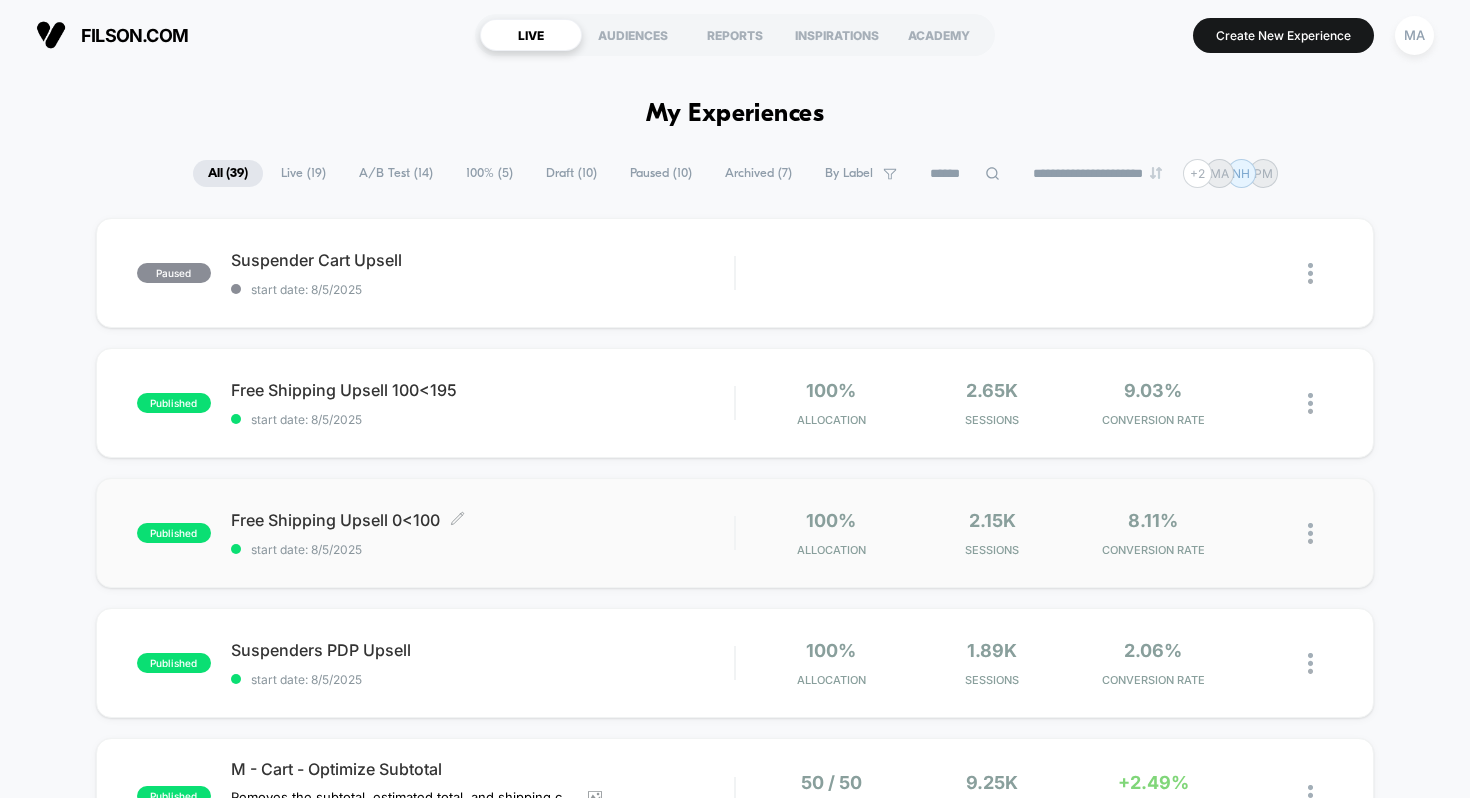 click on "Free Shipping Upsell 0<100 Click to edit experience details" at bounding box center (483, 520) 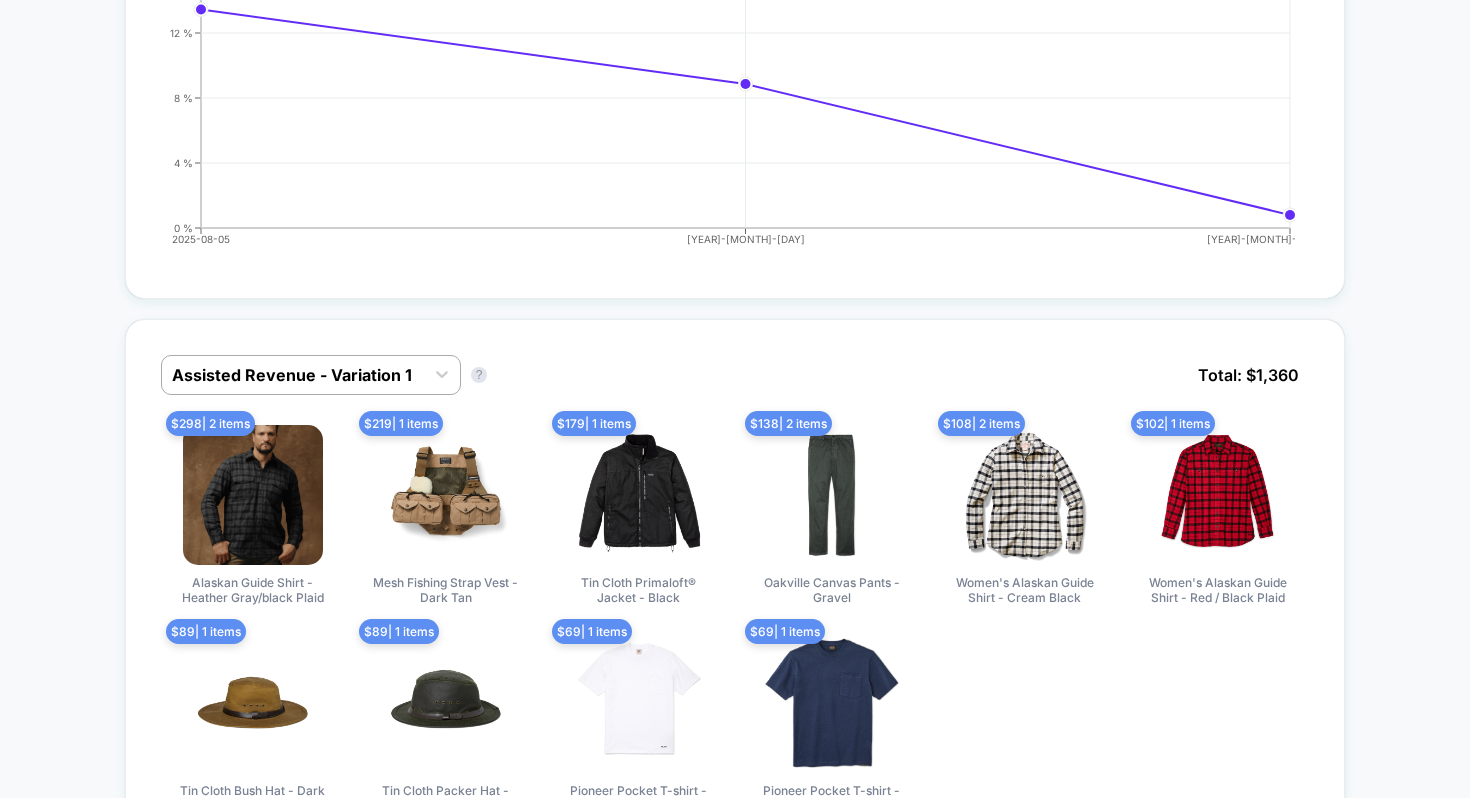 scroll, scrollTop: 699, scrollLeft: 0, axis: vertical 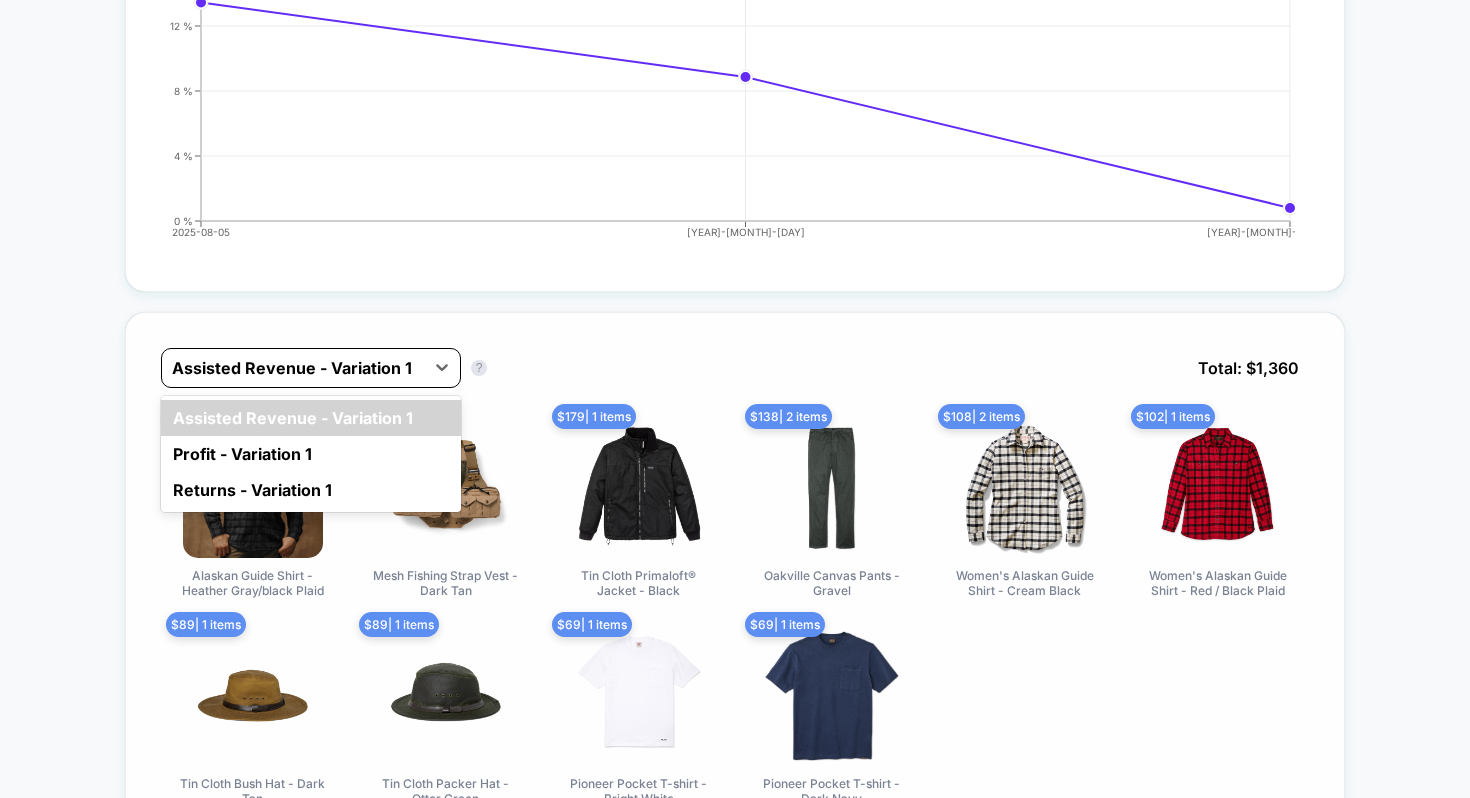 click at bounding box center (293, 368) 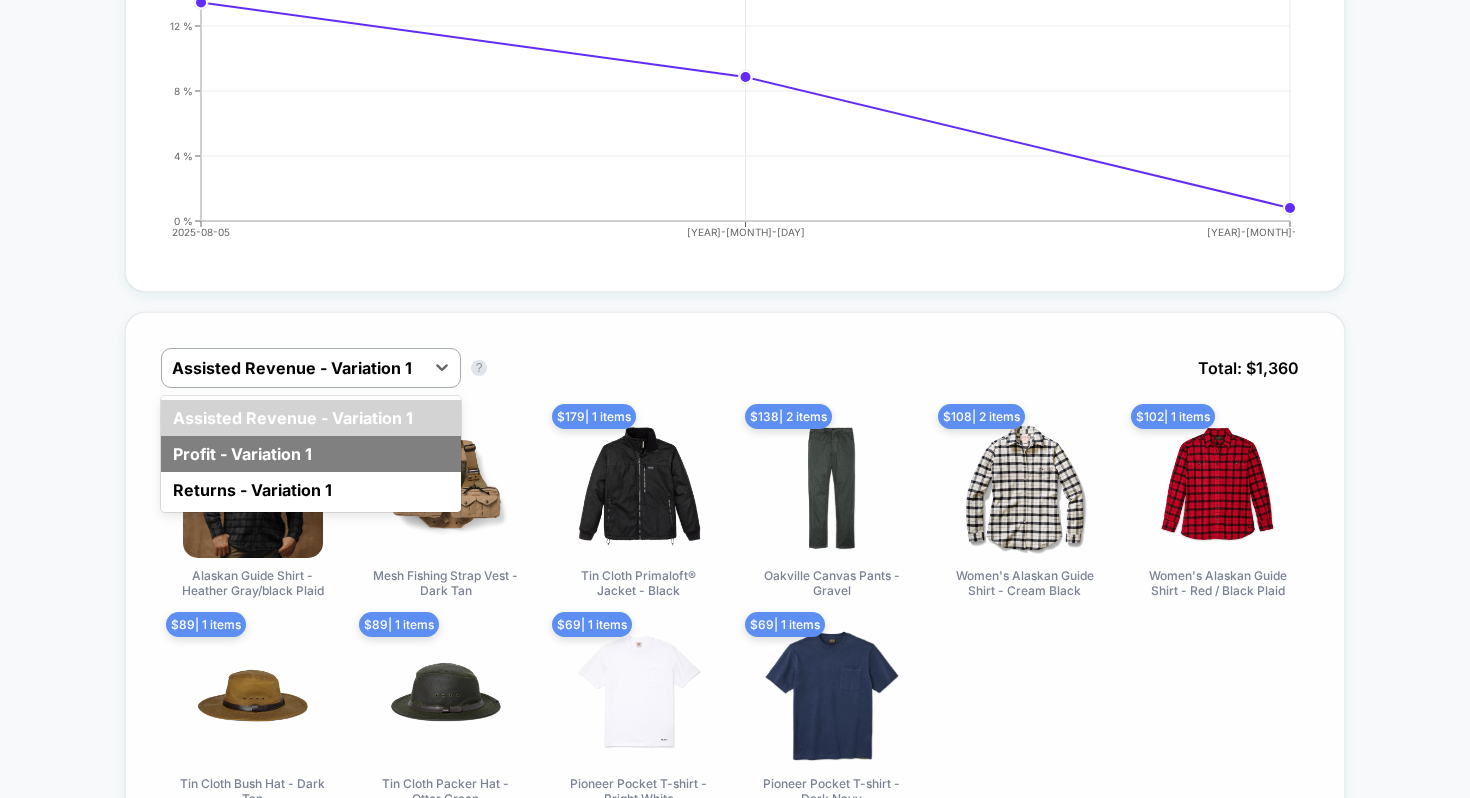 click on "Profit   - Variation 1" at bounding box center [311, 454] 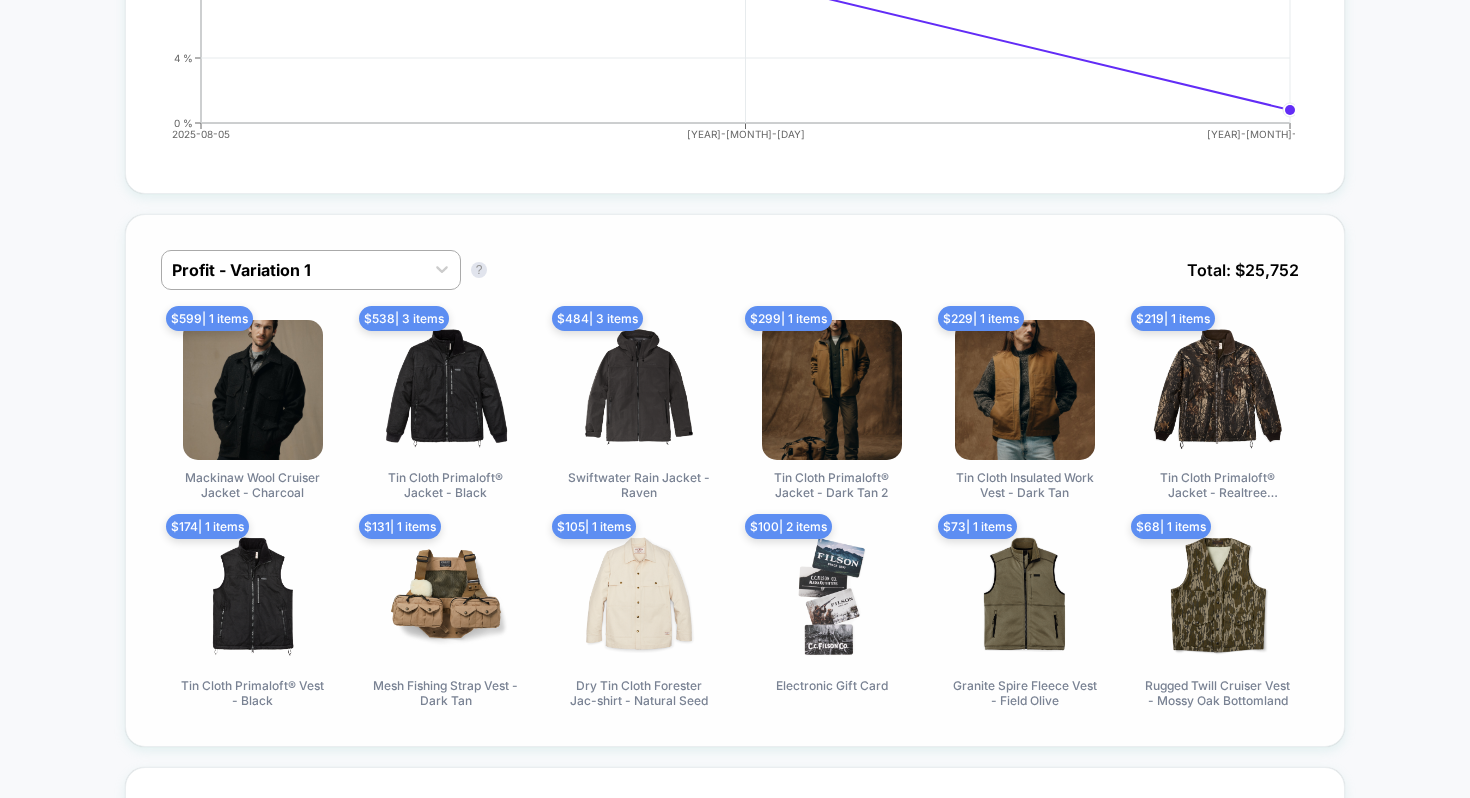 scroll, scrollTop: 797, scrollLeft: 0, axis: vertical 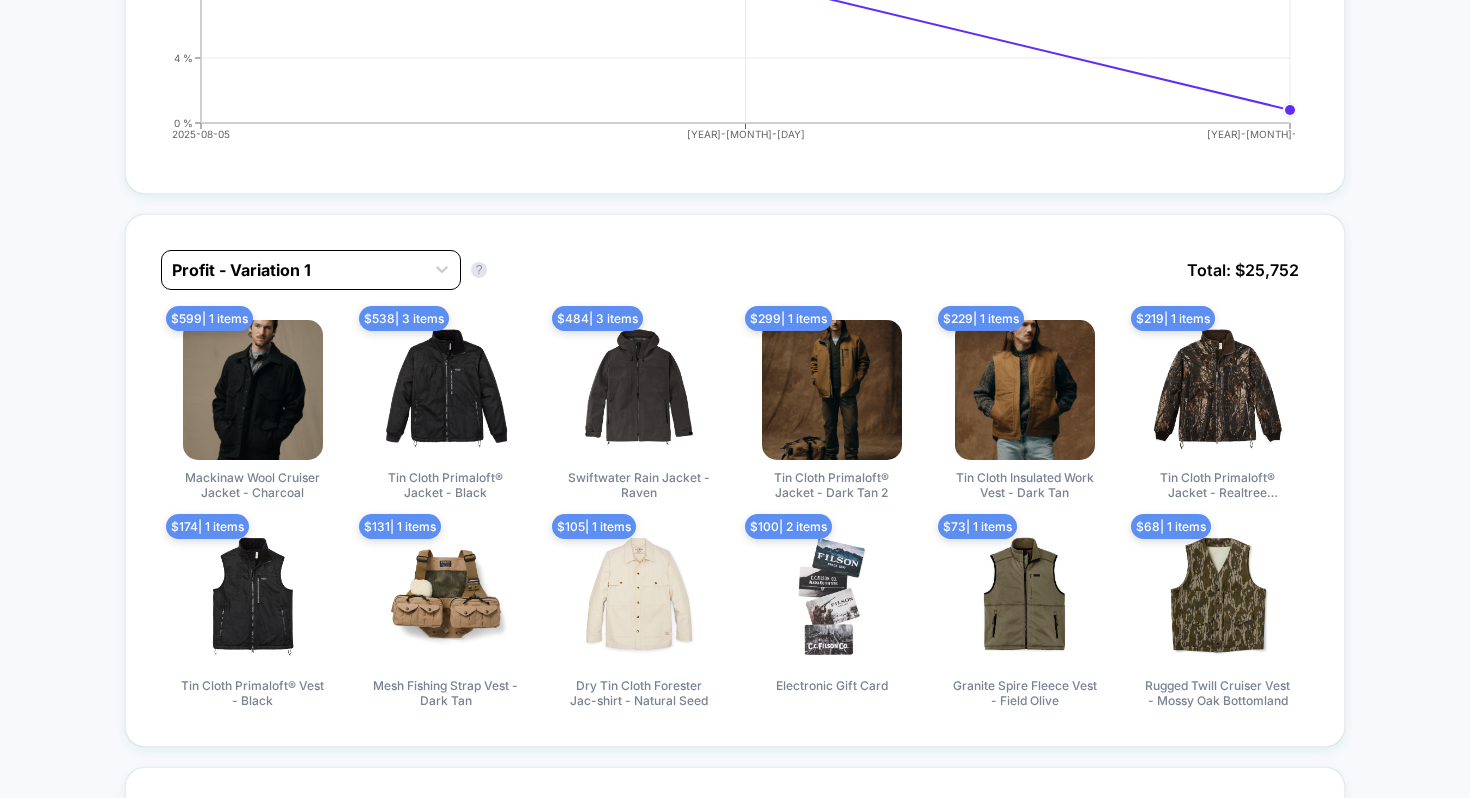 click on "Profit   - Variation 1" at bounding box center [311, 270] 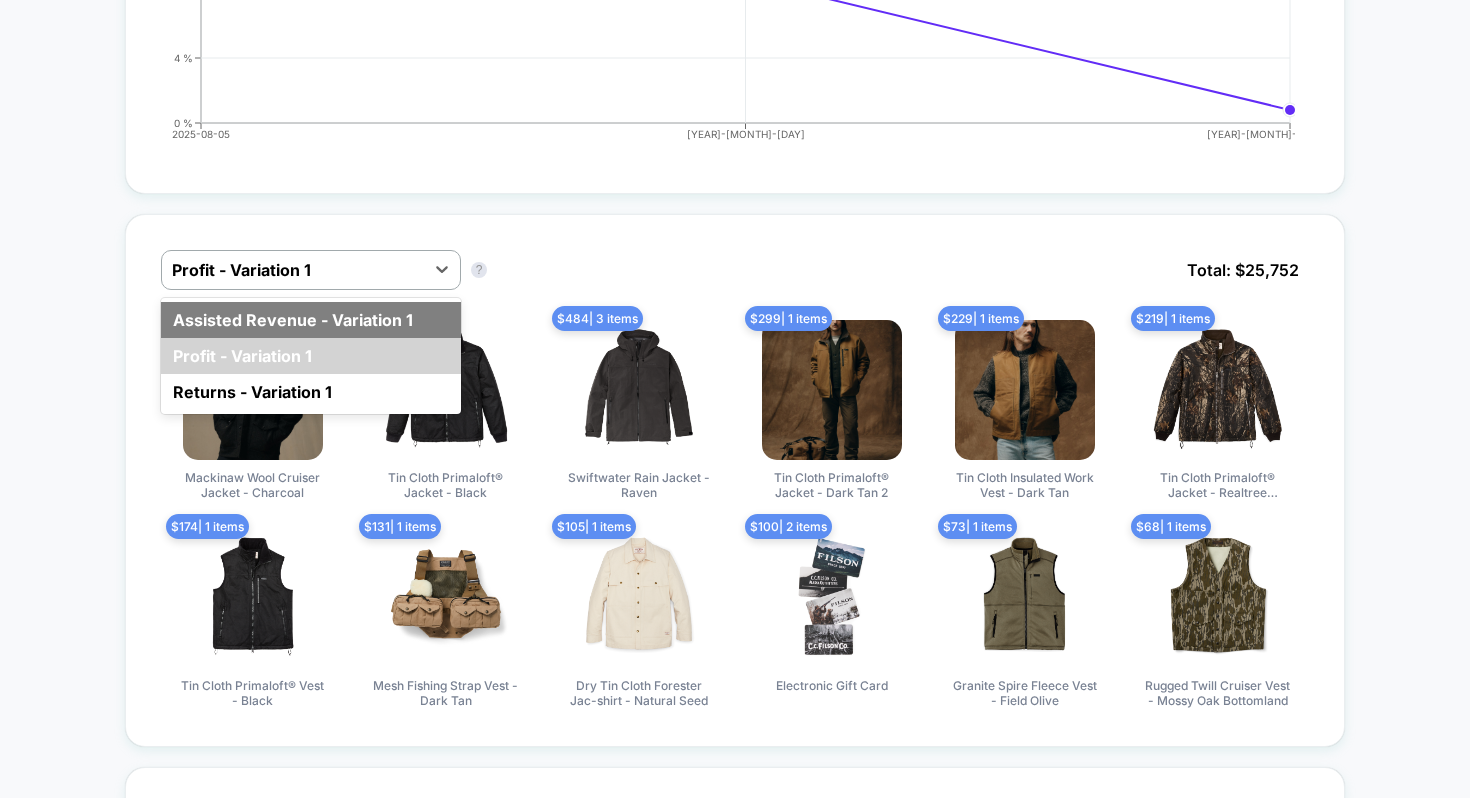click on "Assisted Revenue  - Variation 1" at bounding box center (311, 320) 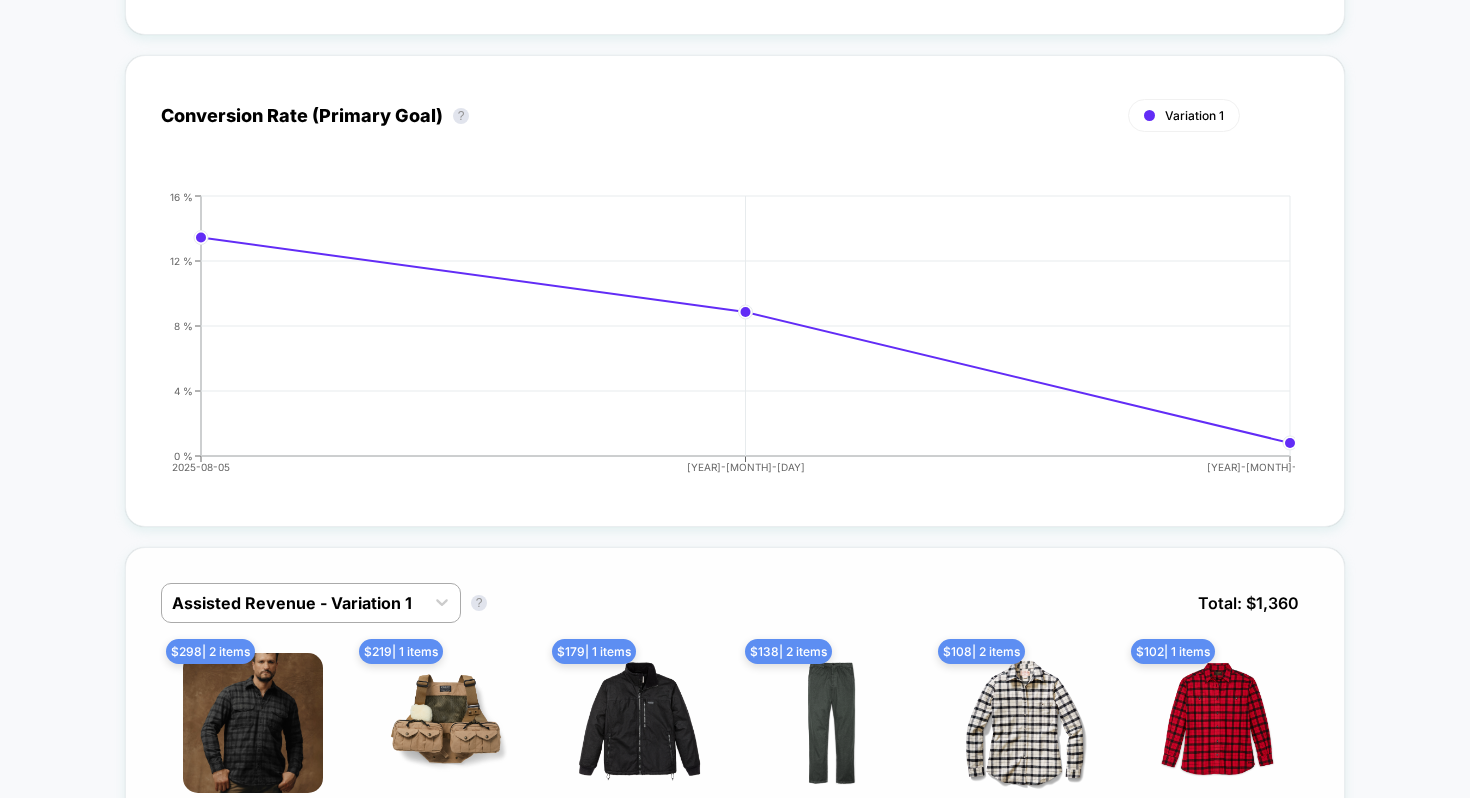 scroll, scrollTop: 0, scrollLeft: 0, axis: both 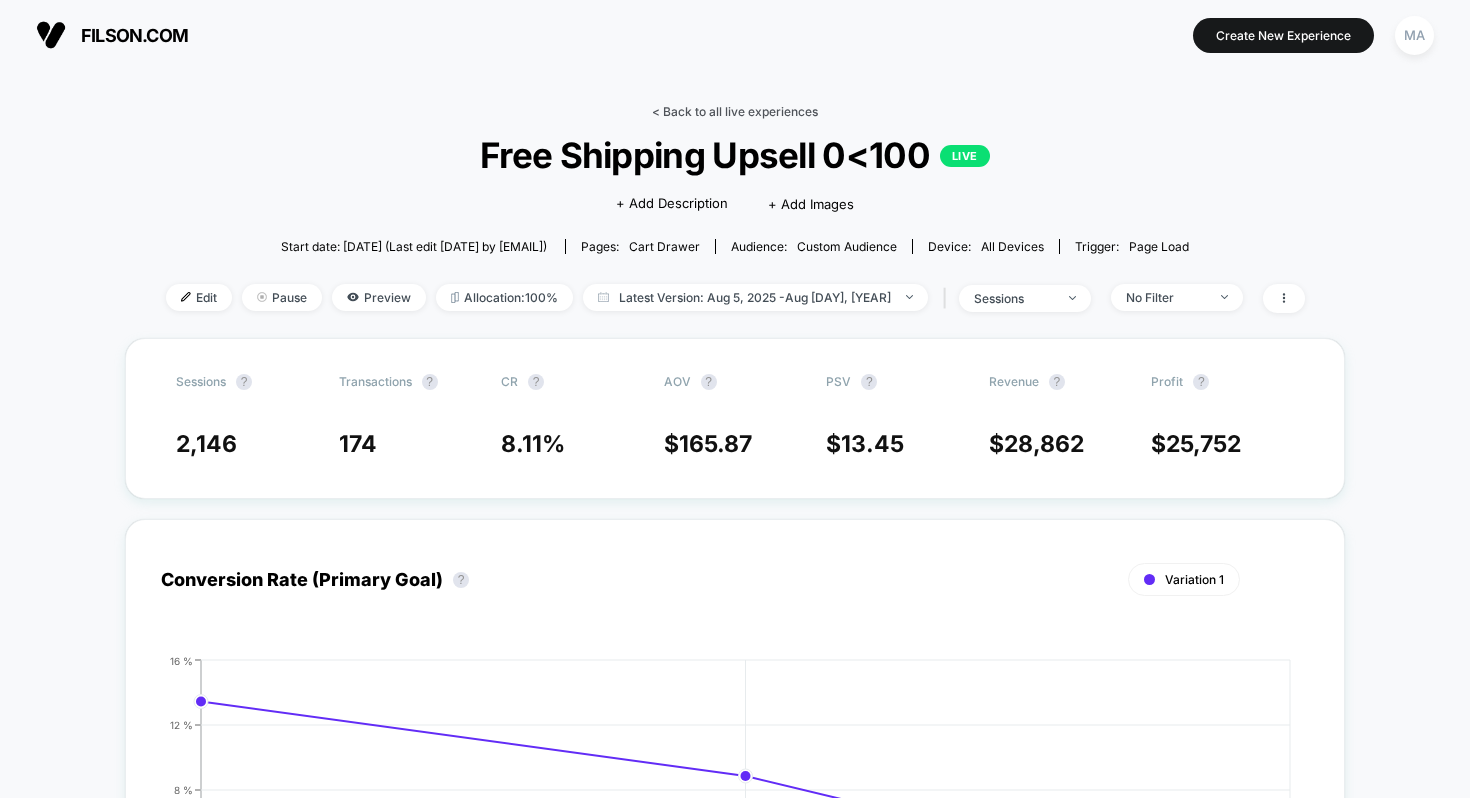 click on "< Back to all live experiences" at bounding box center (735, 111) 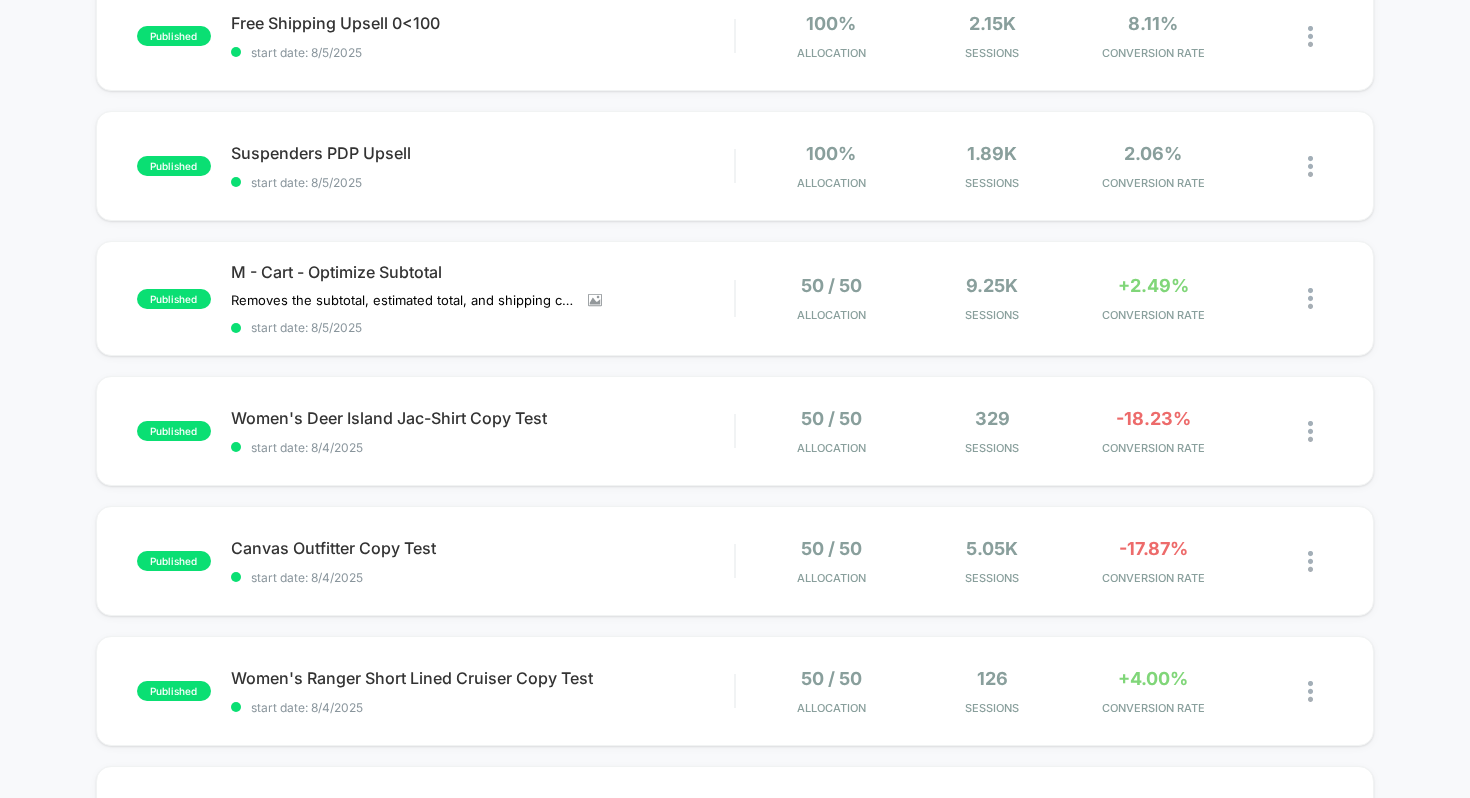scroll, scrollTop: 501, scrollLeft: 0, axis: vertical 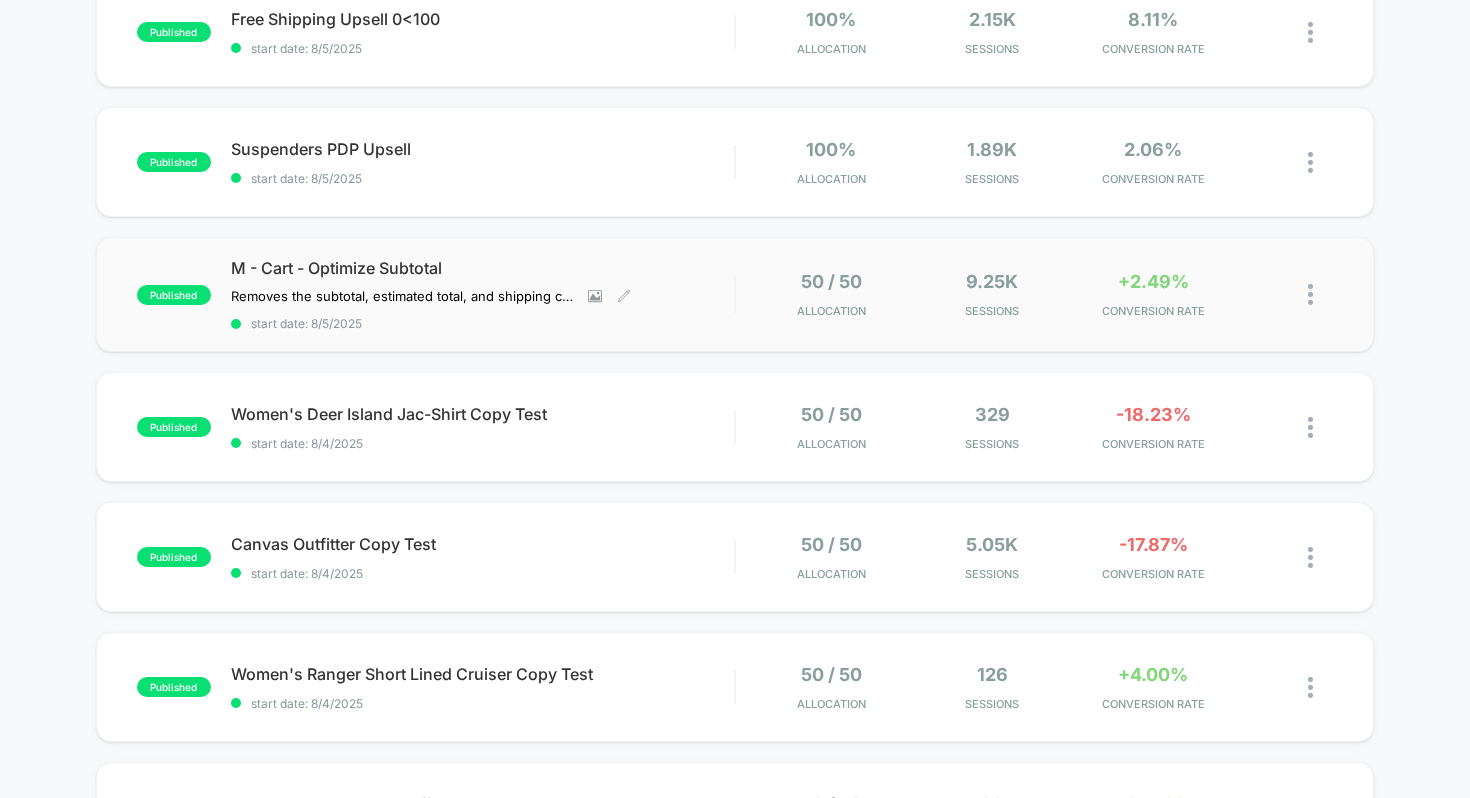 click on "M - Cart - Optimize Subtotal" at bounding box center [483, 268] 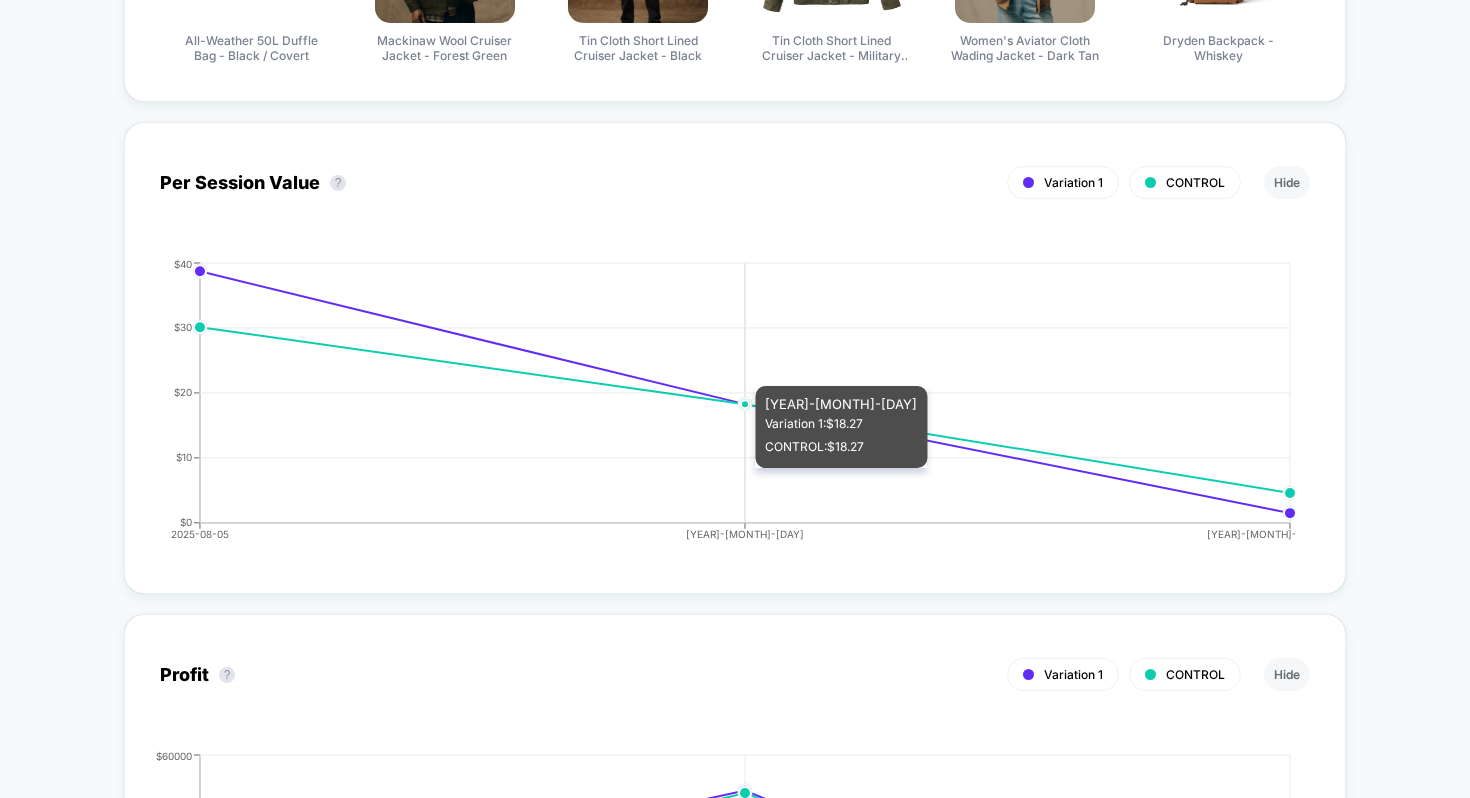 scroll, scrollTop: 0, scrollLeft: 0, axis: both 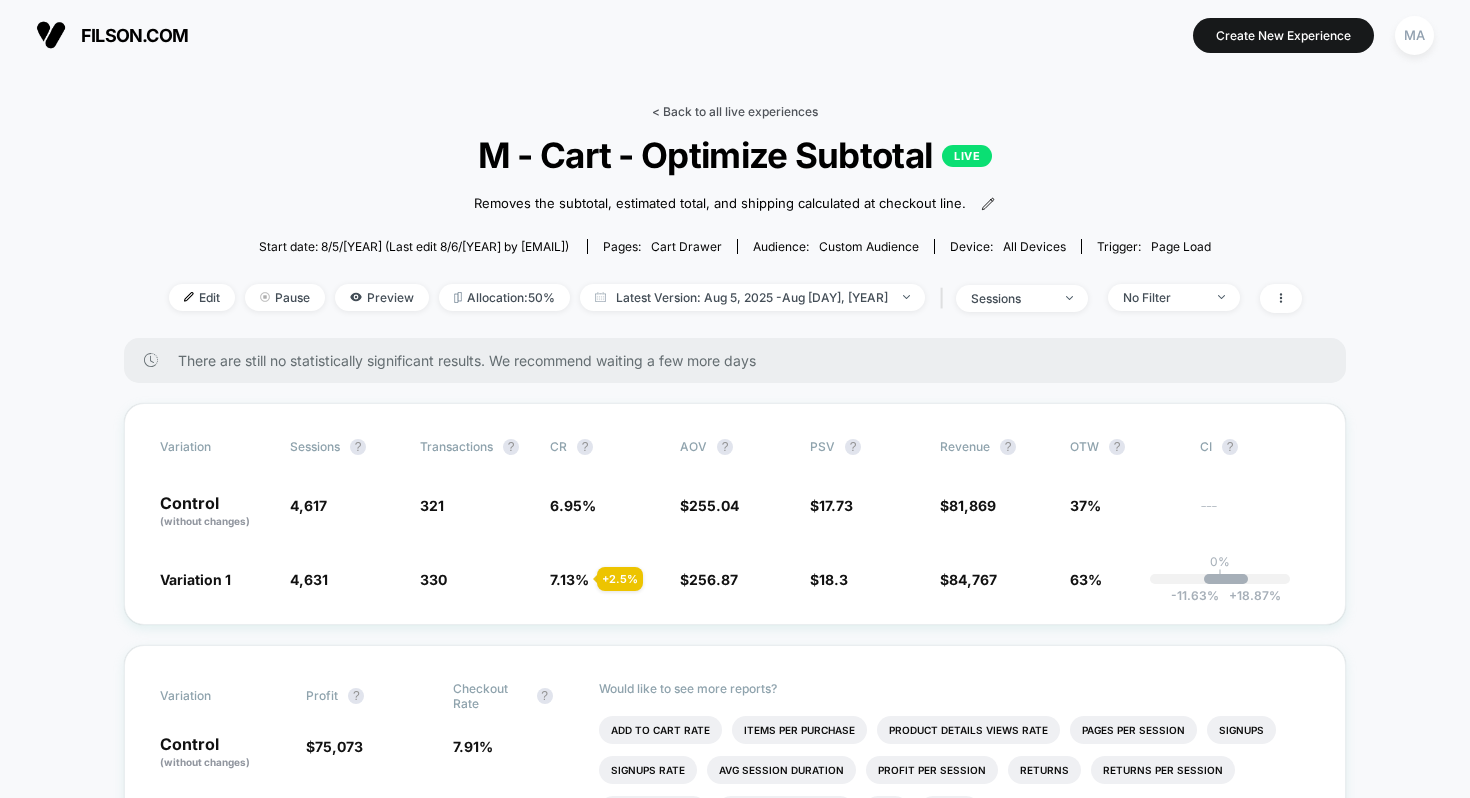 click on "< Back to all live experiences" at bounding box center [735, 111] 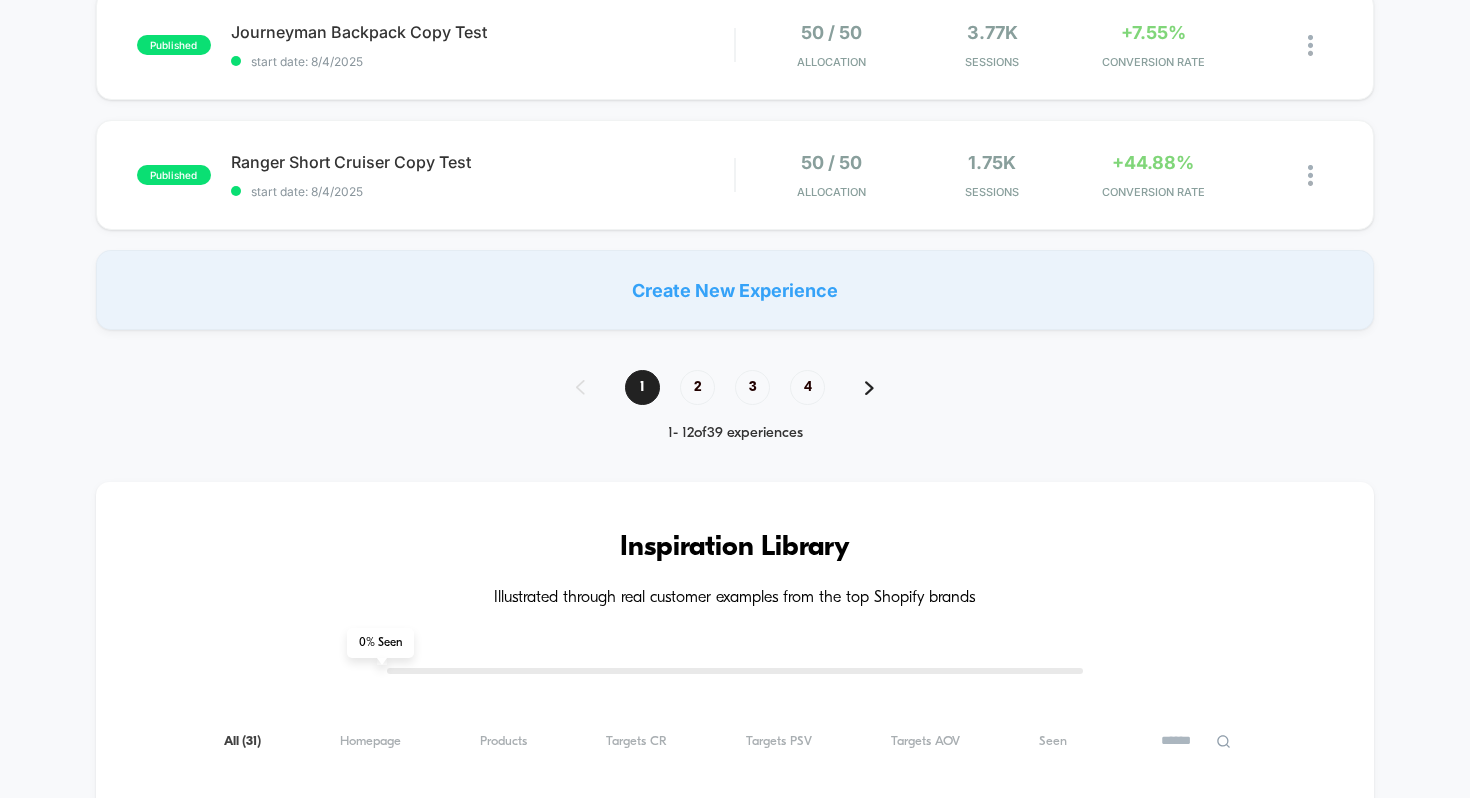 scroll, scrollTop: 2877, scrollLeft: 0, axis: vertical 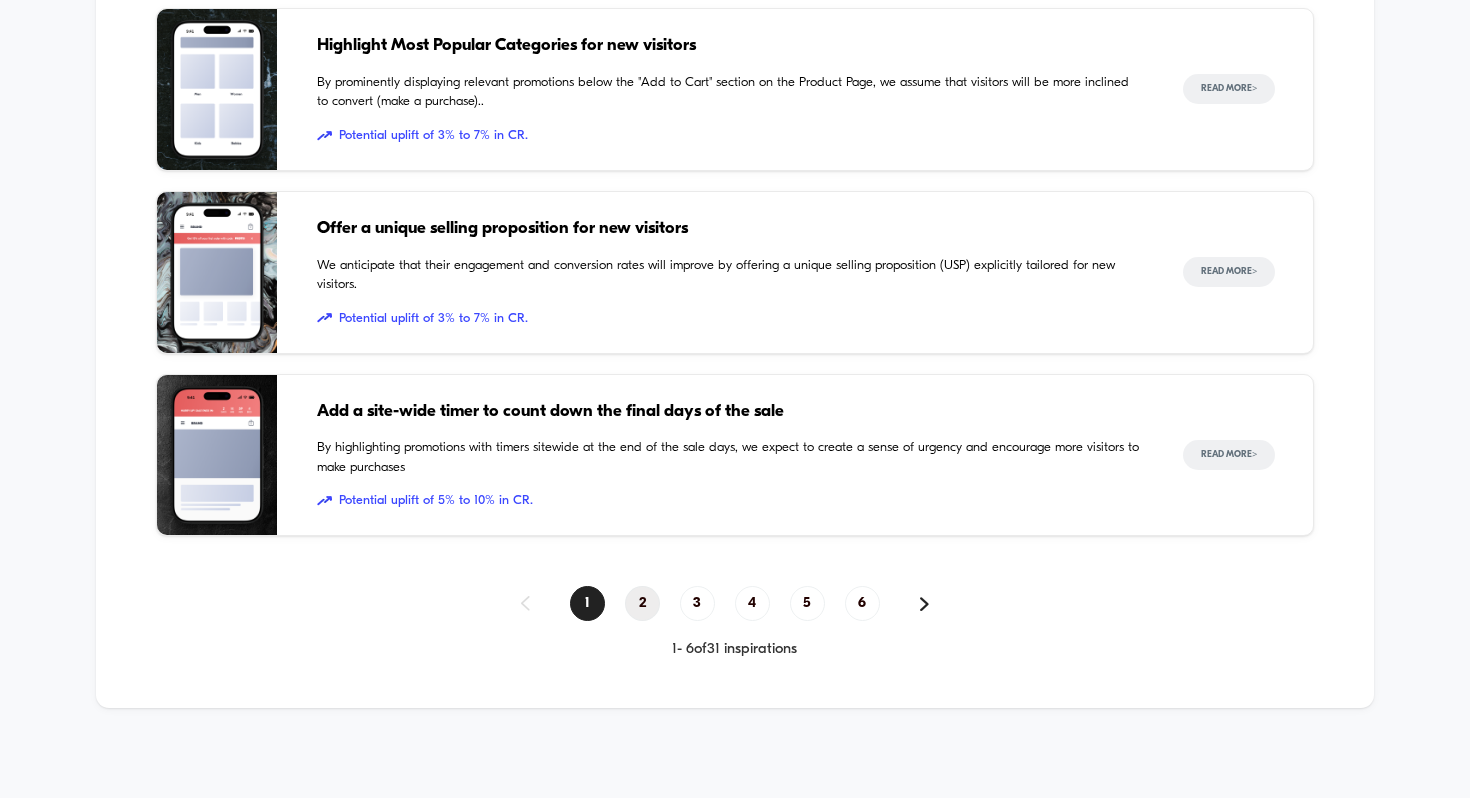 click on "2" at bounding box center (642, 603) 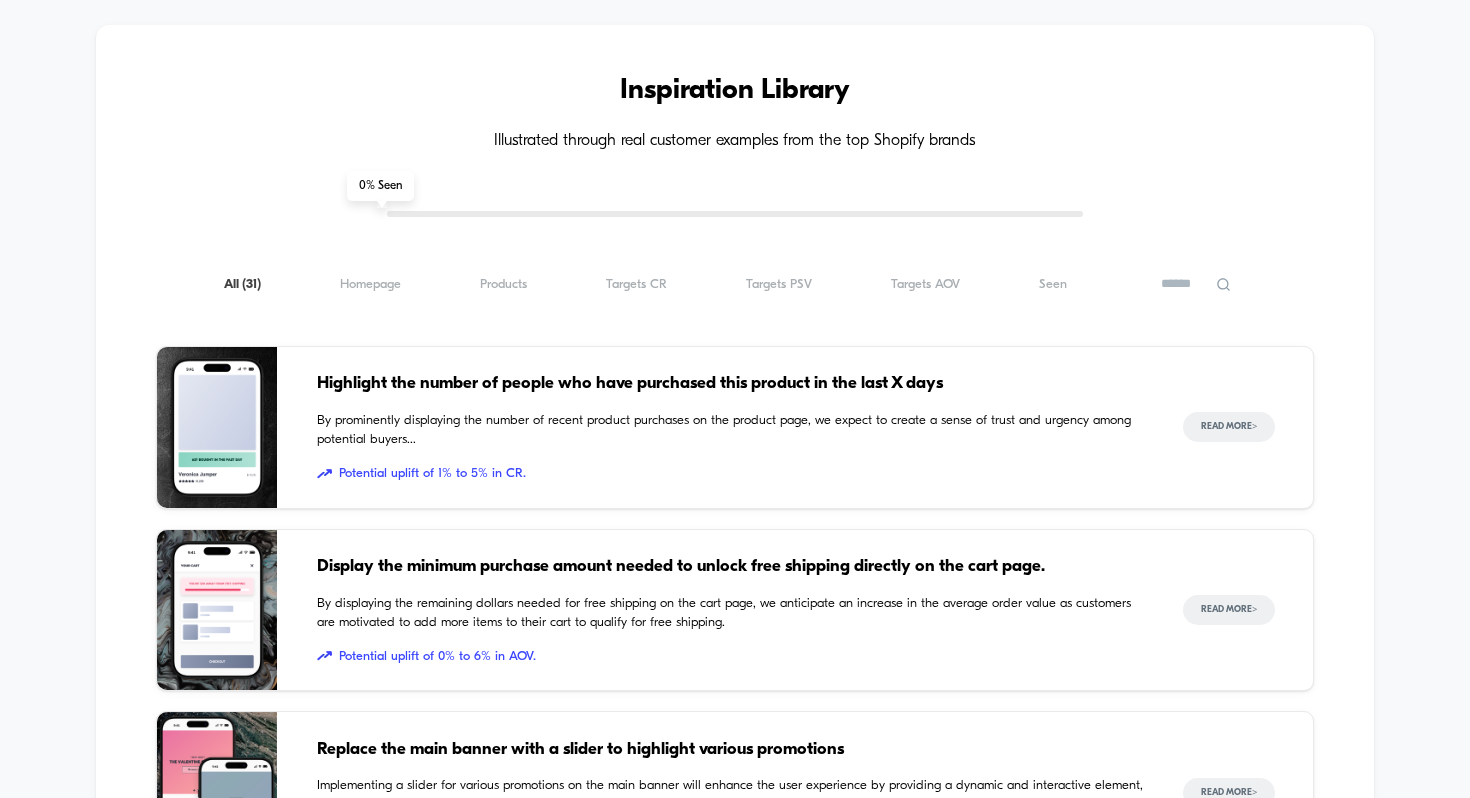 scroll, scrollTop: 1619, scrollLeft: 0, axis: vertical 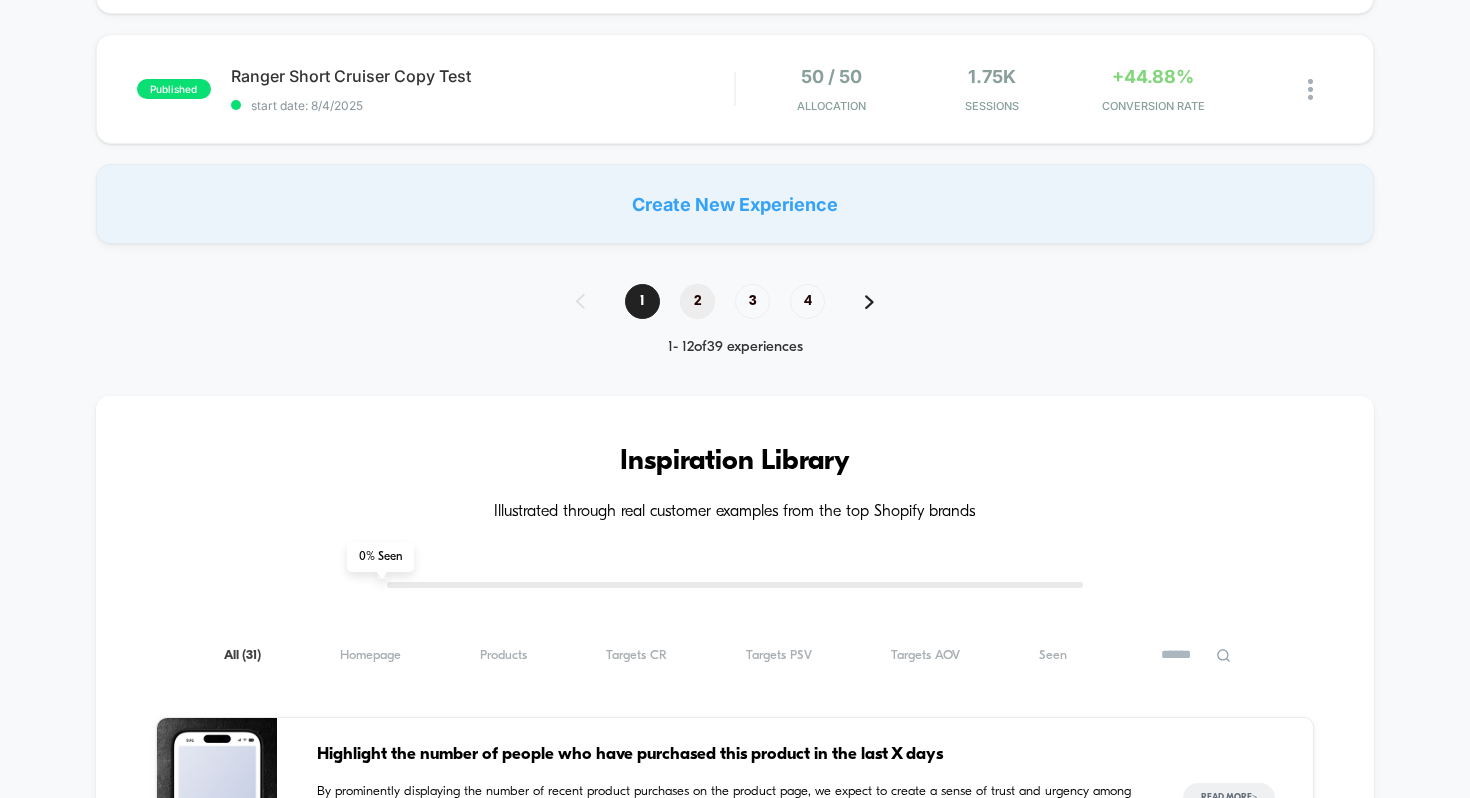 click on "2" at bounding box center [697, 301] 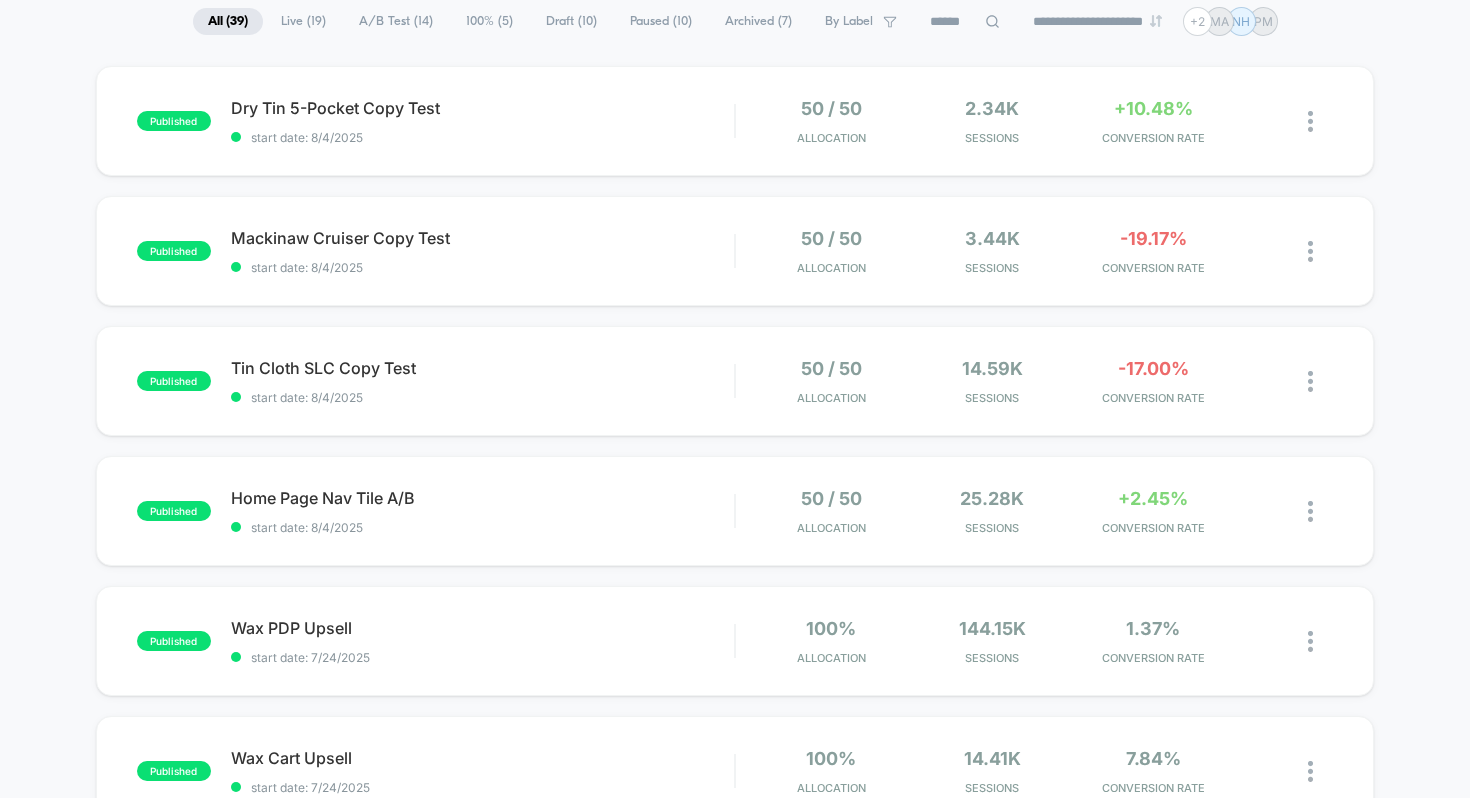 scroll, scrollTop: 83, scrollLeft: 0, axis: vertical 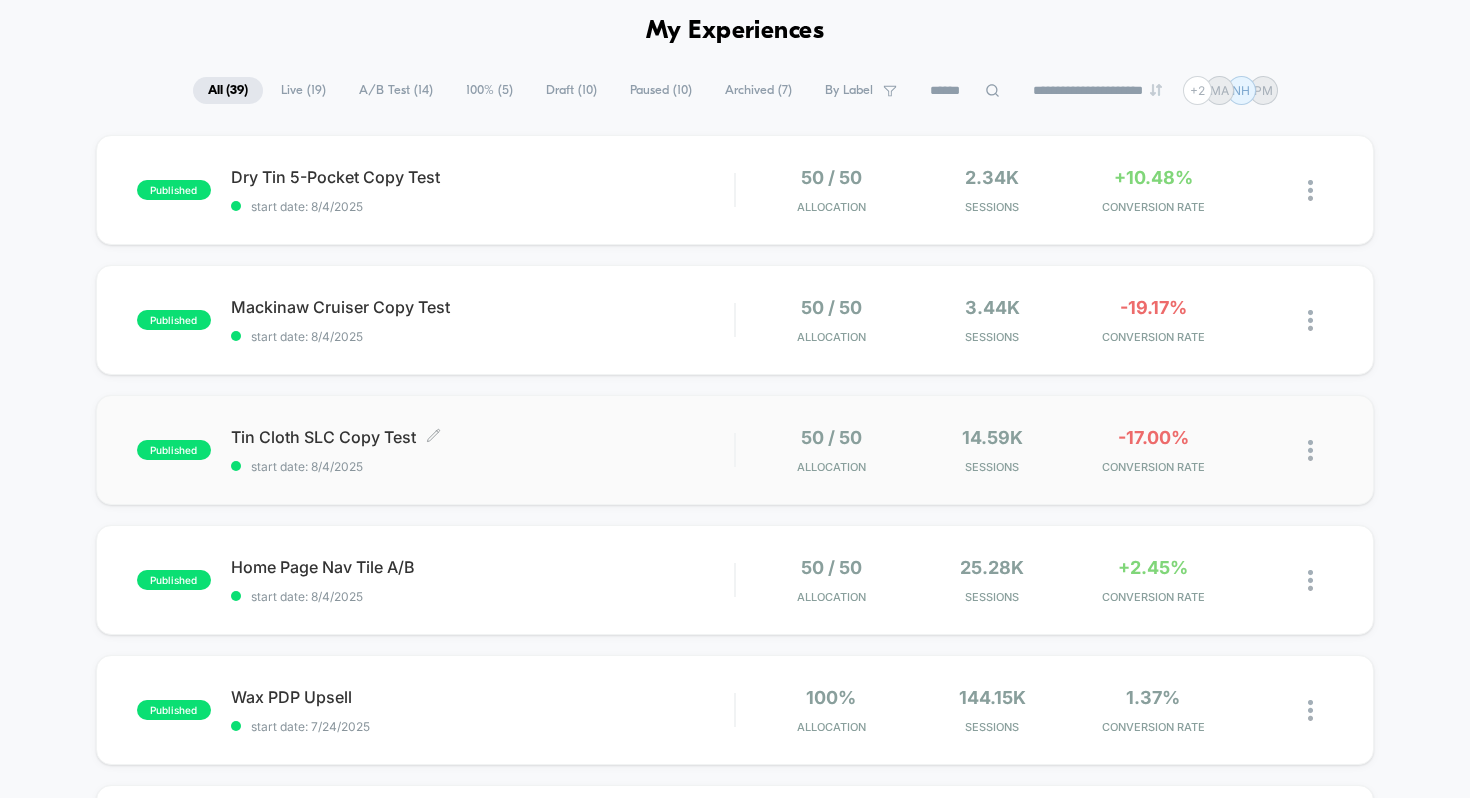 click on "Tin Cloth SLC Copy Test Click to edit experience details Click to edit experience details start date: [DATE]" at bounding box center [483, 450] 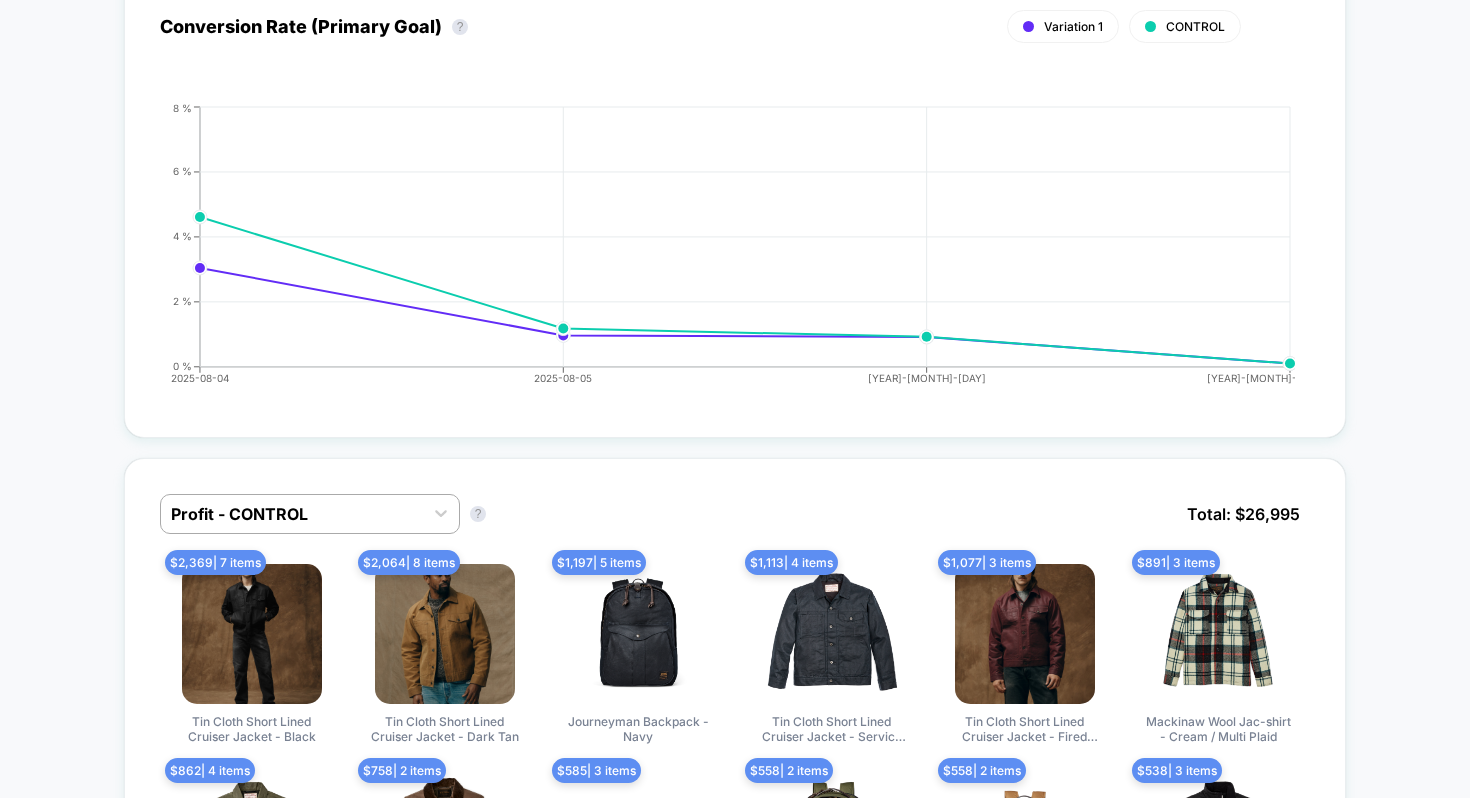scroll, scrollTop: 0, scrollLeft: 0, axis: both 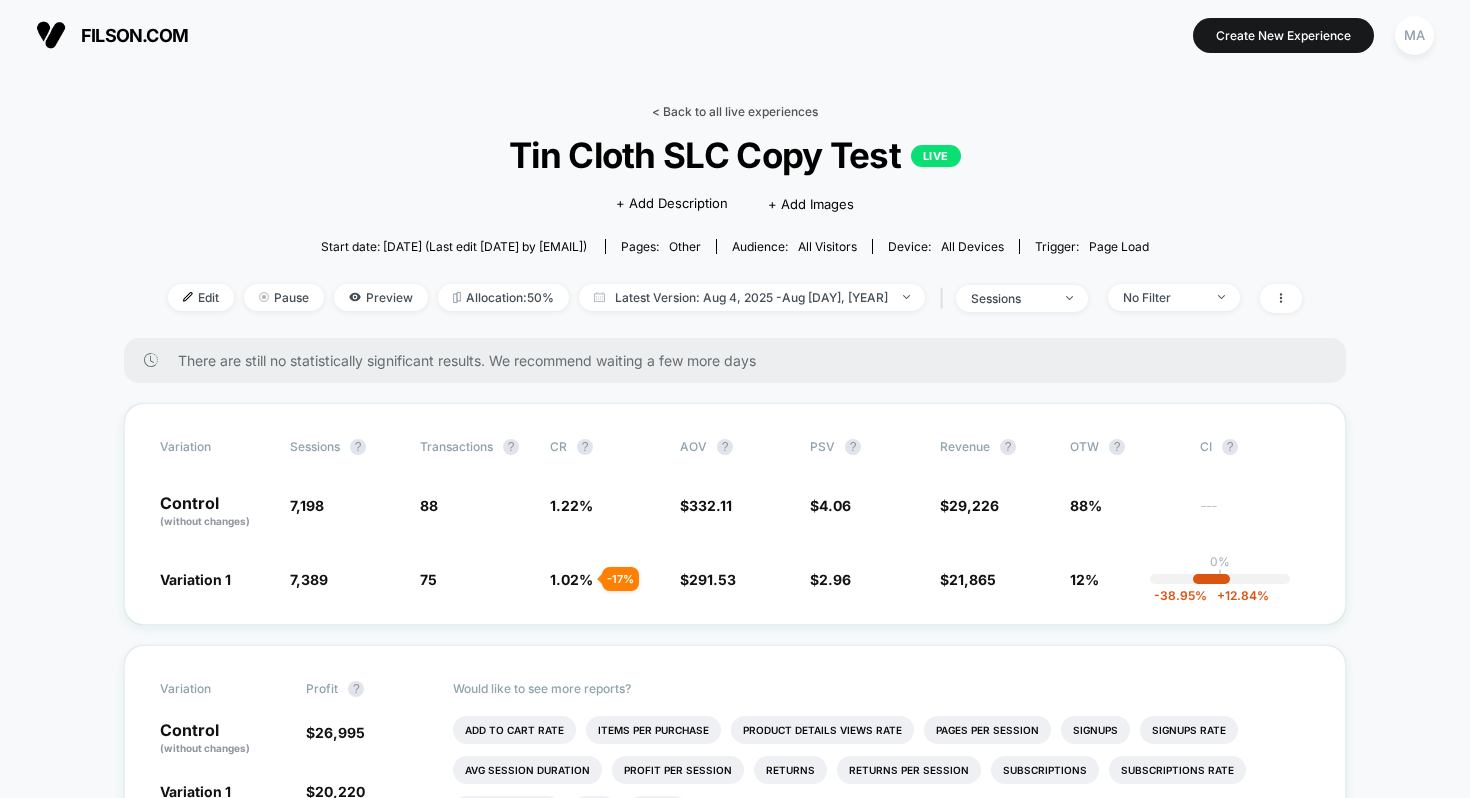 click on "< Back to all live experiences" at bounding box center (735, 111) 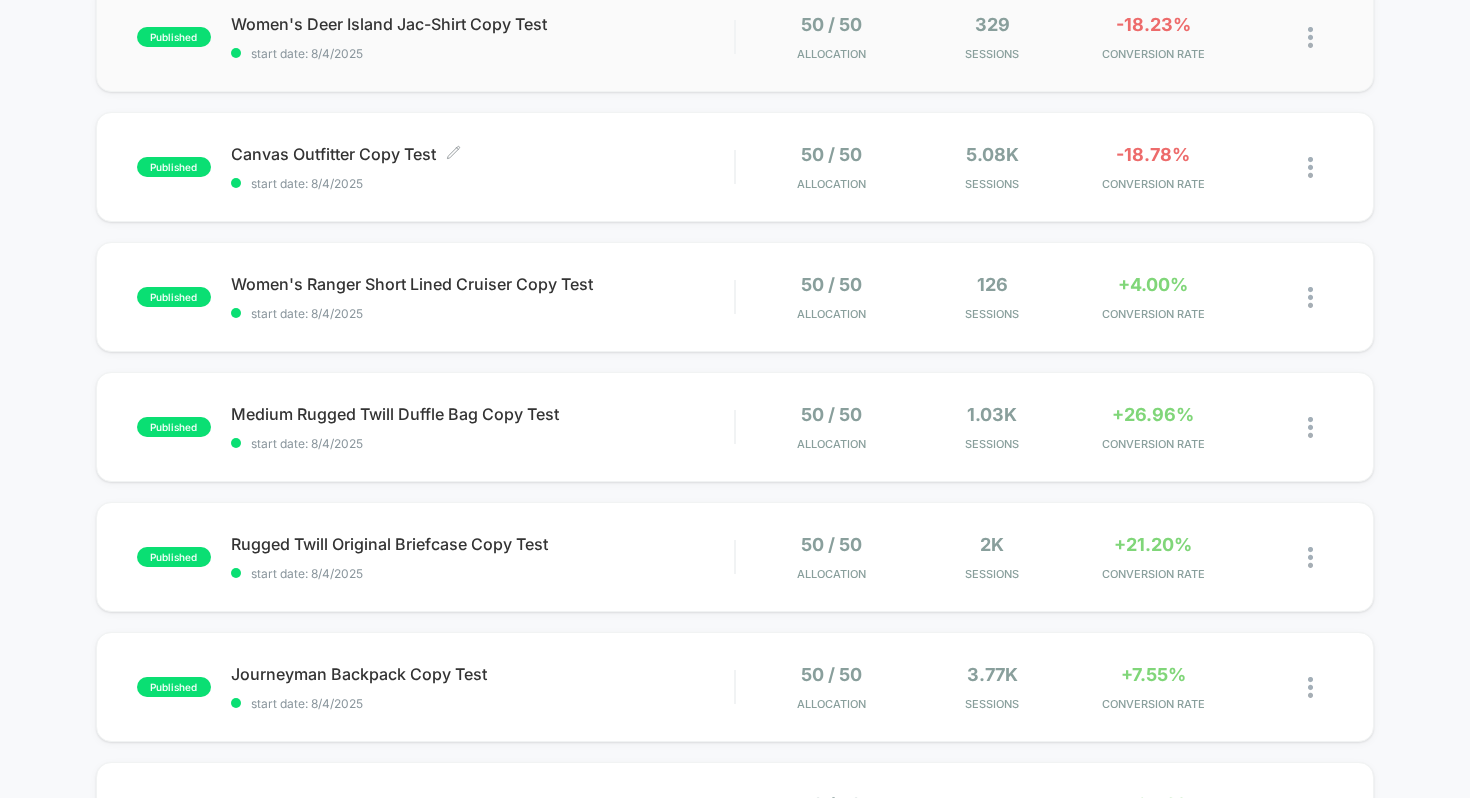 scroll, scrollTop: 903, scrollLeft: 0, axis: vertical 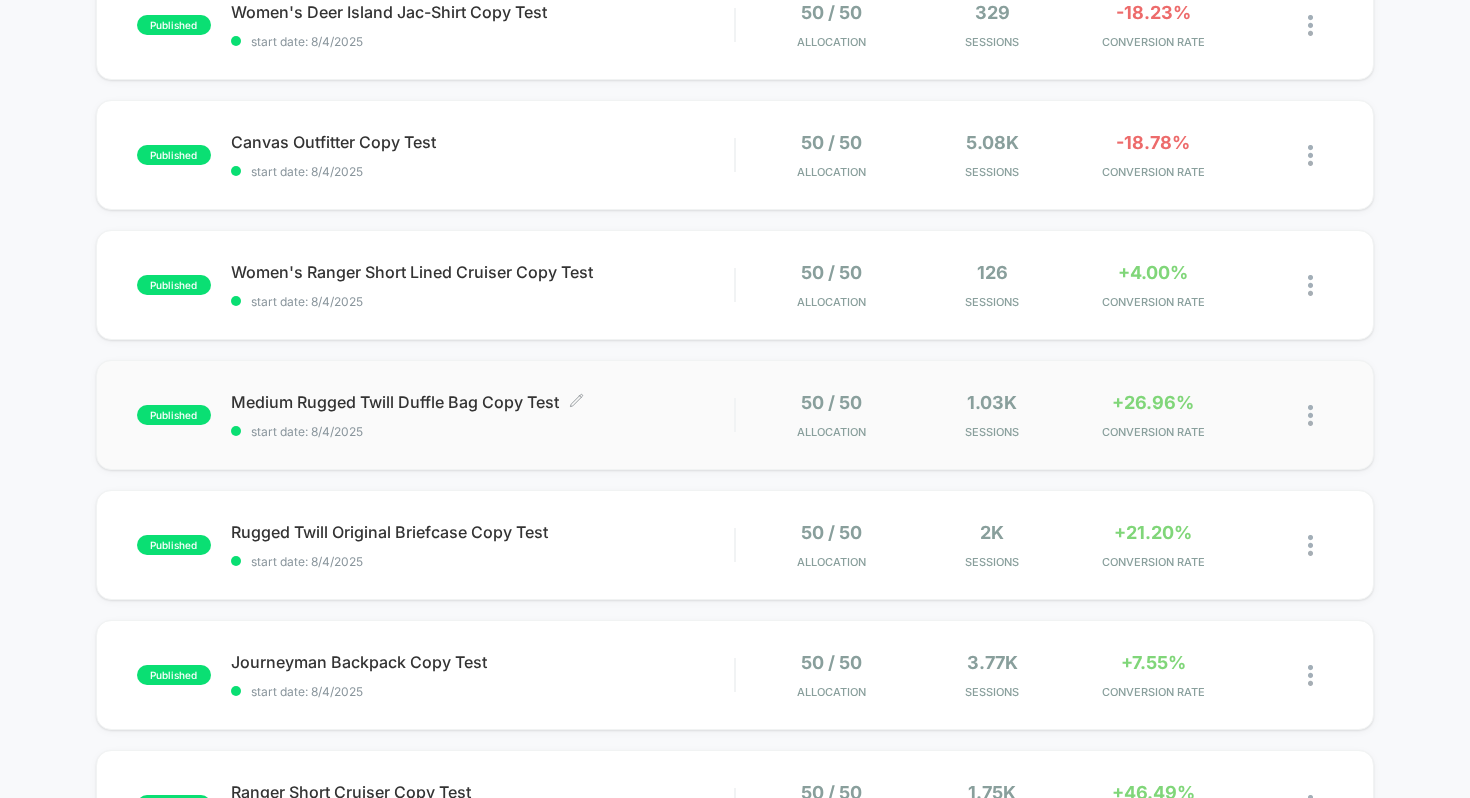 click on "Medium Rugged Twill Duffle Bag Copy Test Click to edit experience details" at bounding box center [483, 402] 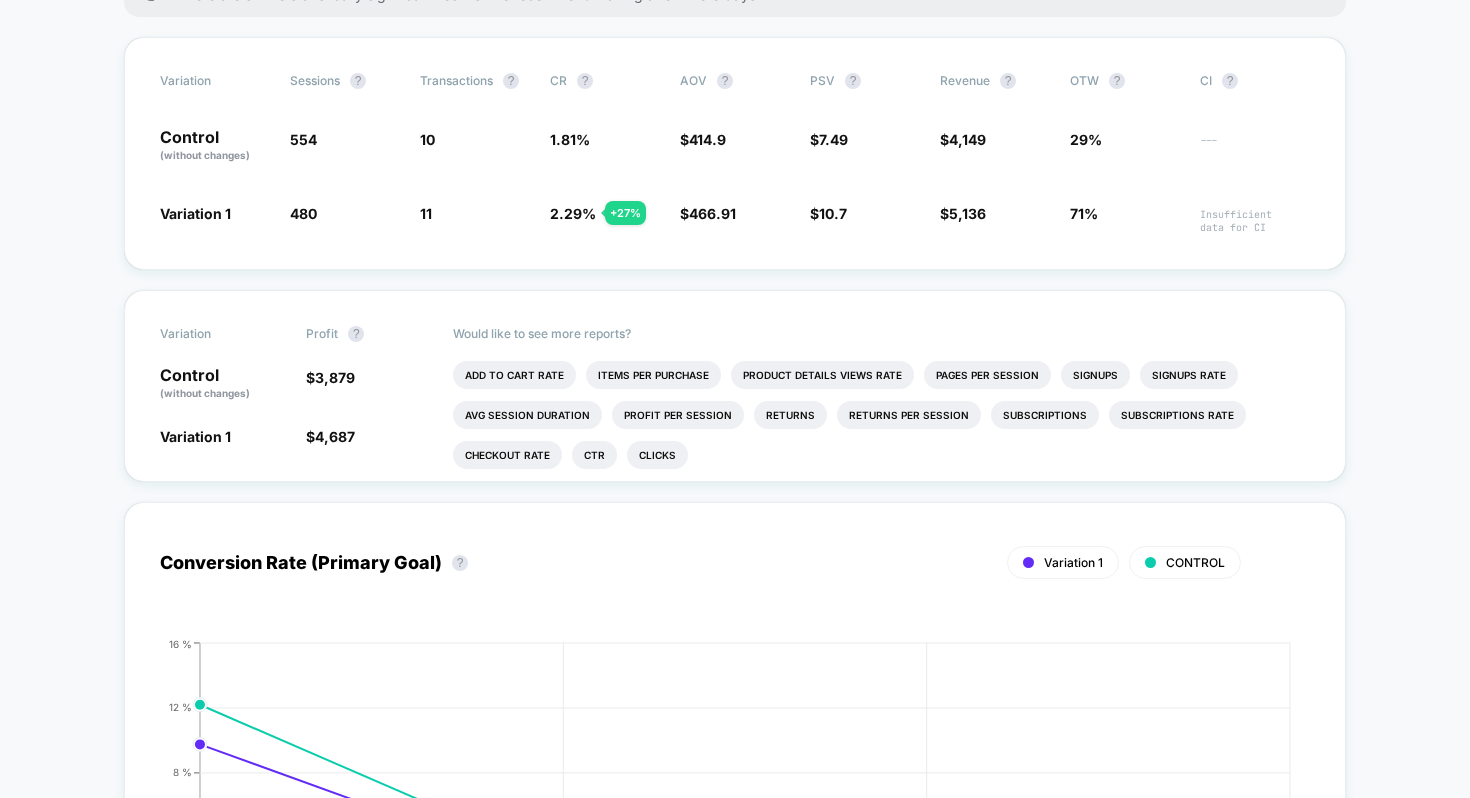 scroll, scrollTop: 368, scrollLeft: 0, axis: vertical 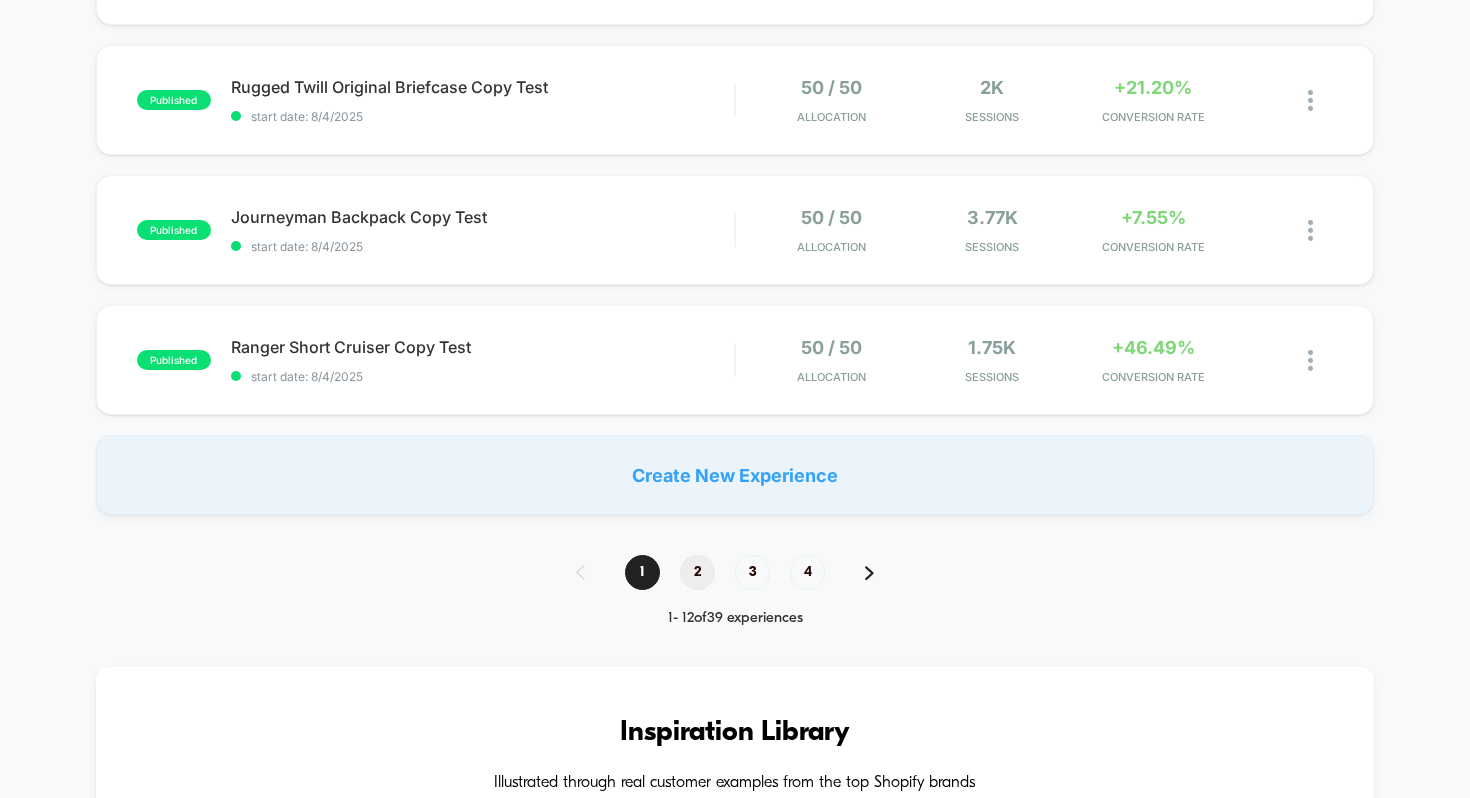 click on "2" at bounding box center [697, 572] 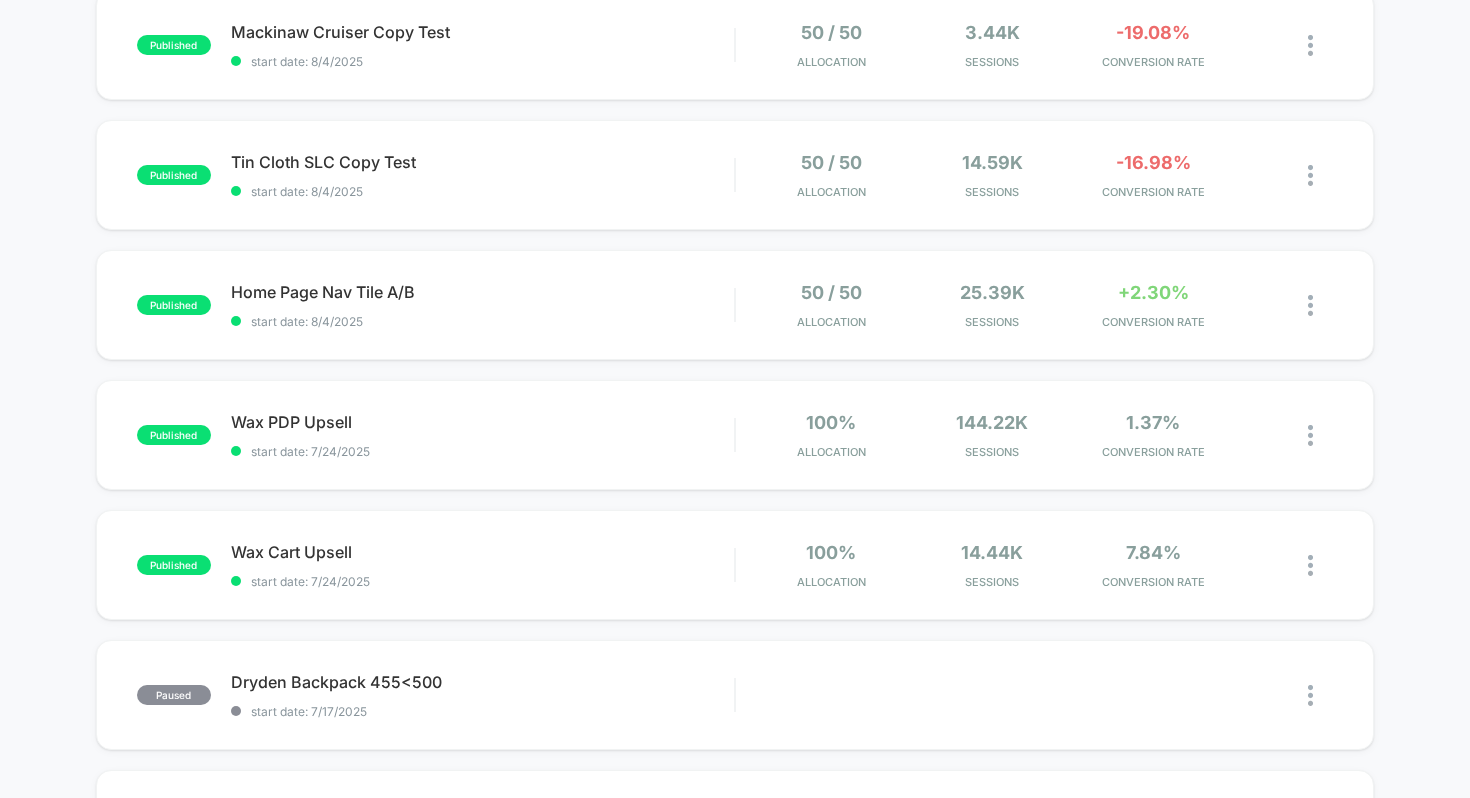 scroll, scrollTop: 0, scrollLeft: 0, axis: both 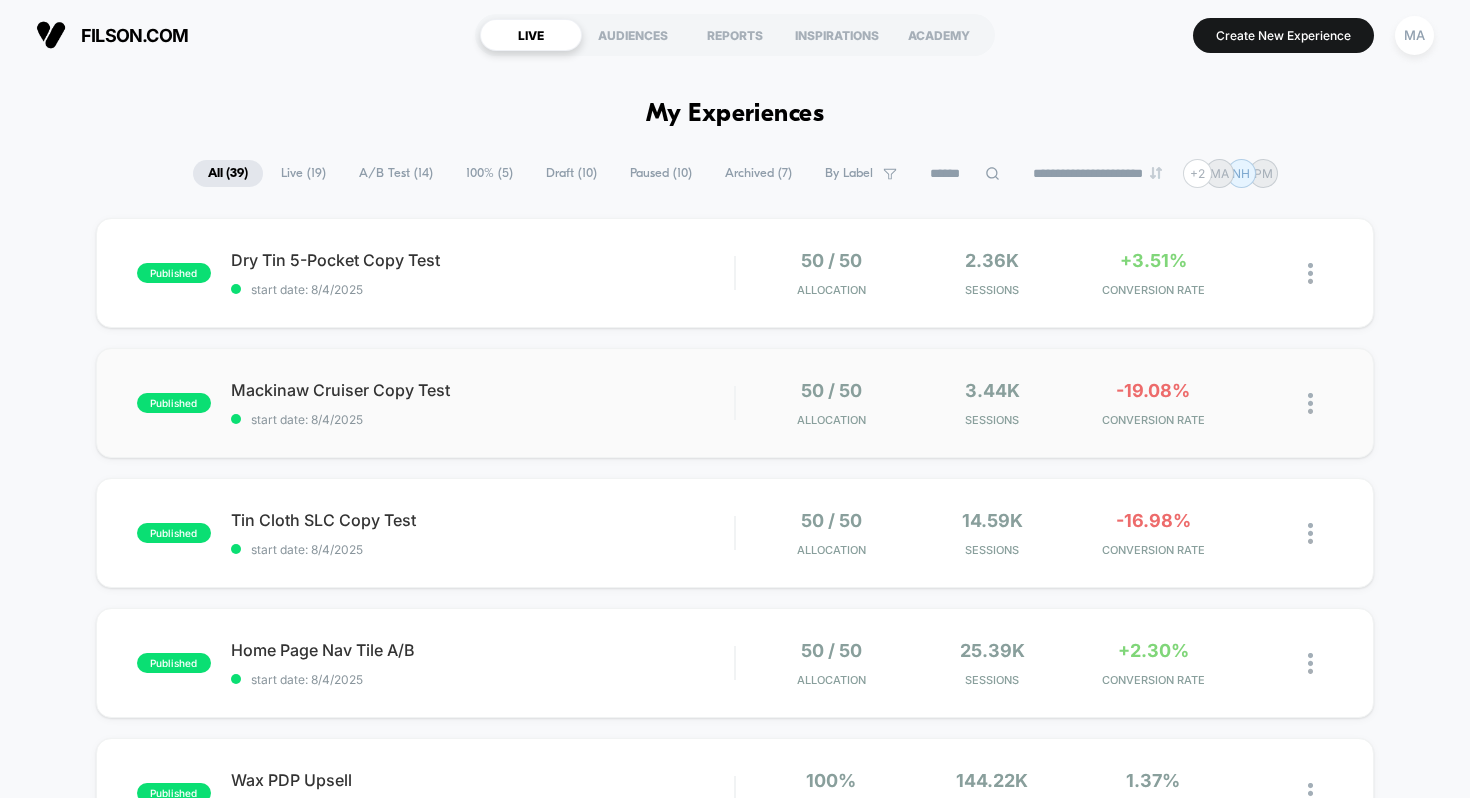 click on "published Mackinaw Cruiser Copy Test start date: [DATE] 50 / 50 Allocation 3.44k Sessions -19.08% CONVERSION RATE" at bounding box center (735, 403) 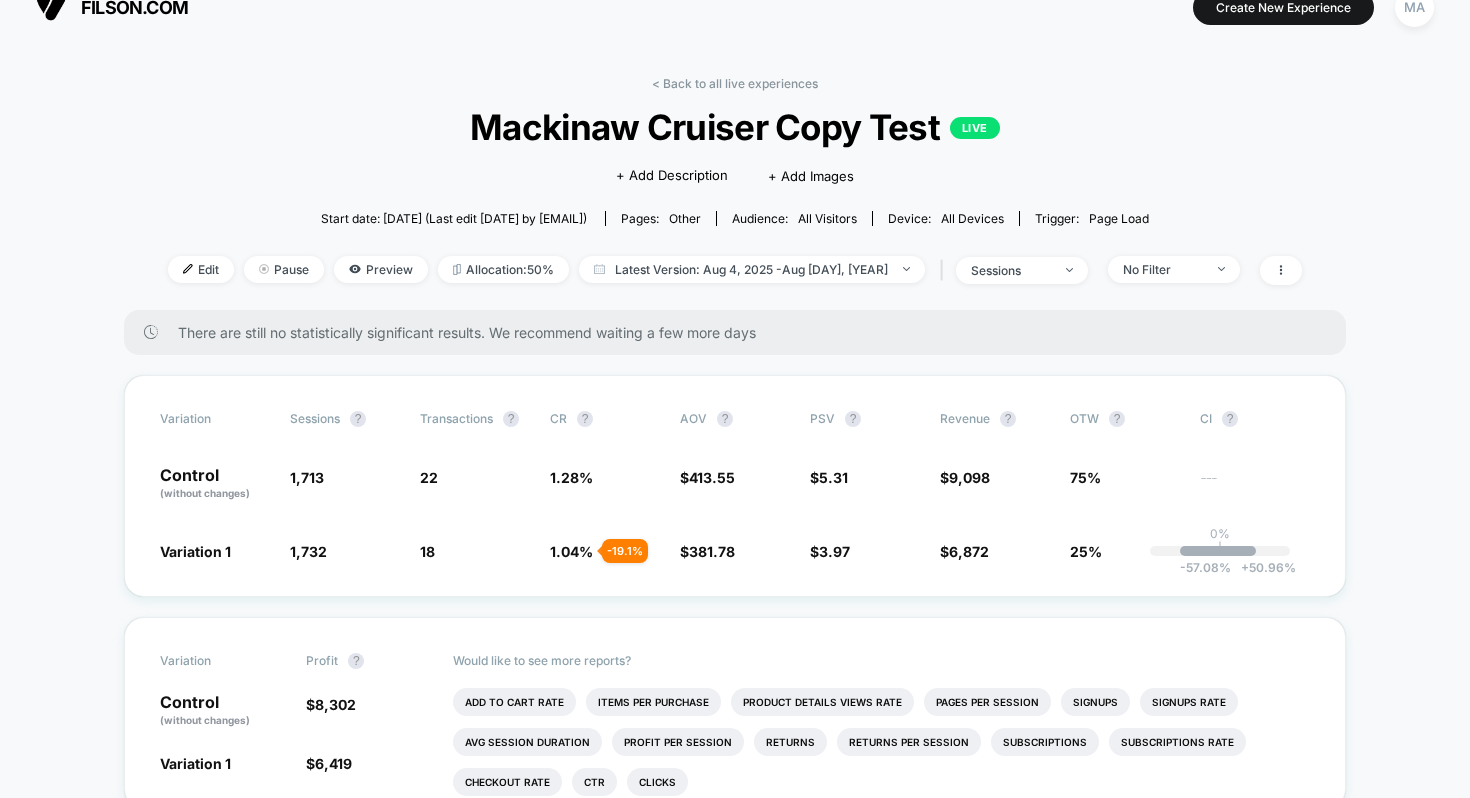 scroll, scrollTop: 29, scrollLeft: 0, axis: vertical 